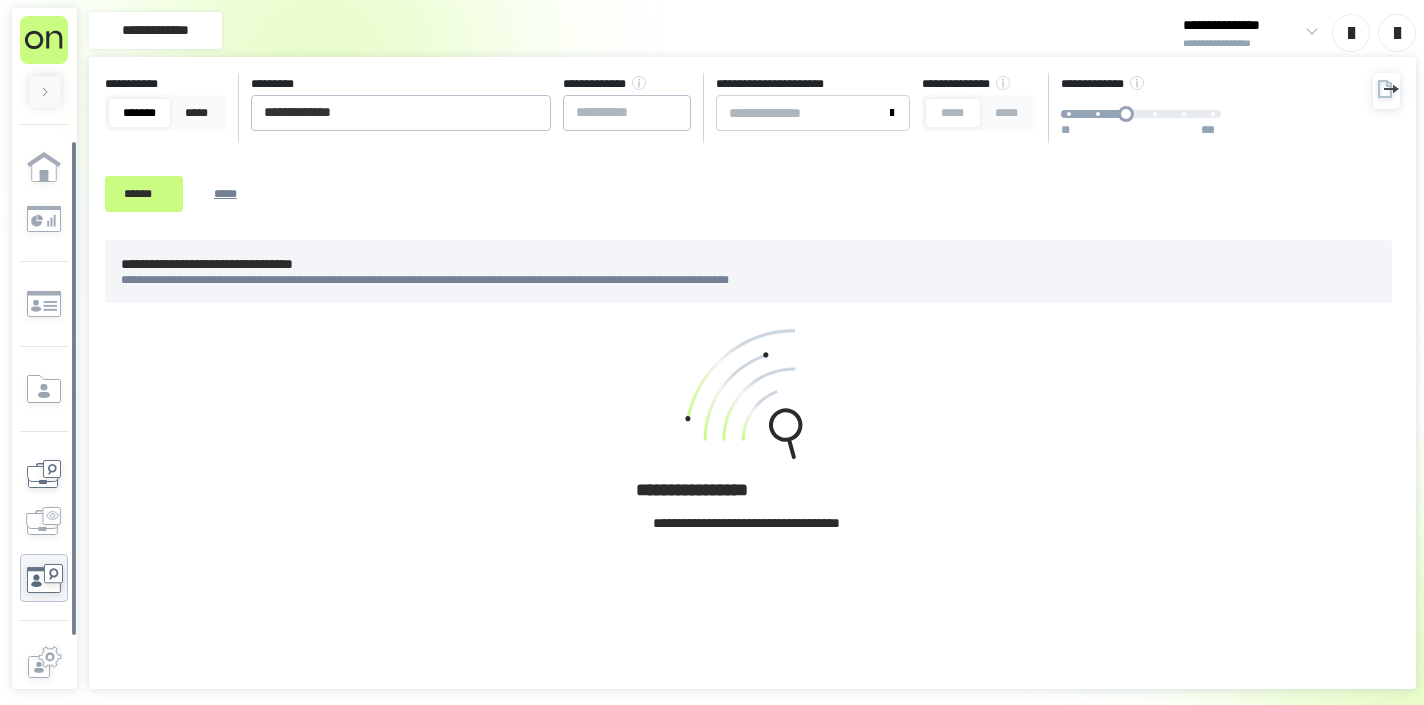 scroll, scrollTop: 0, scrollLeft: 0, axis: both 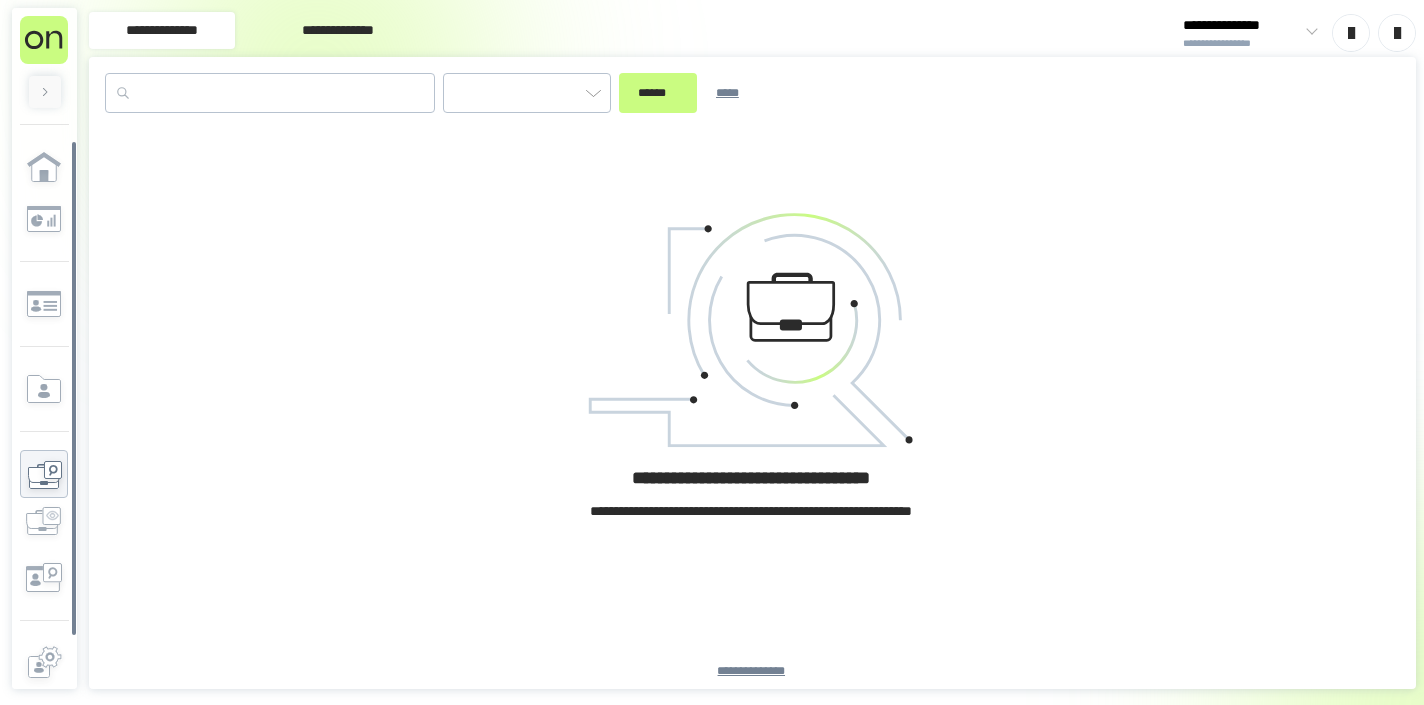 type on "*********" 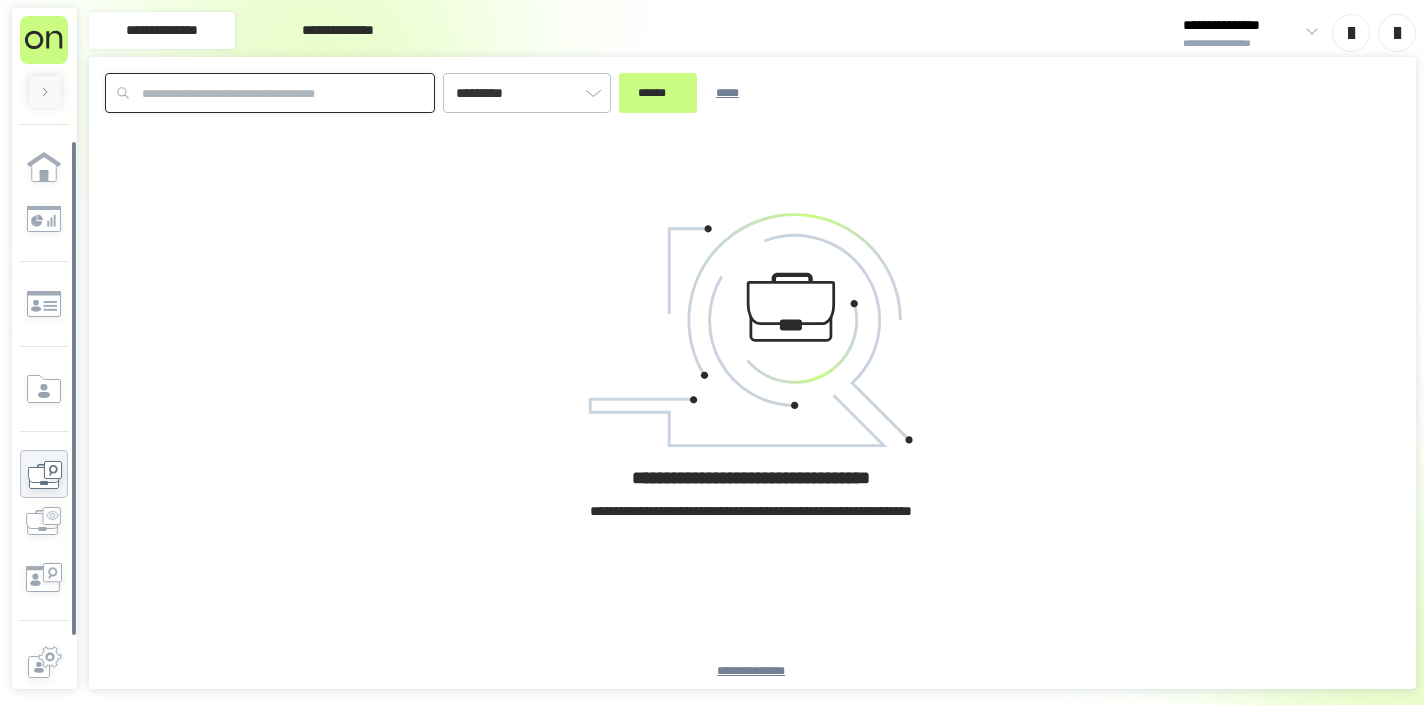 click at bounding box center [270, 93] 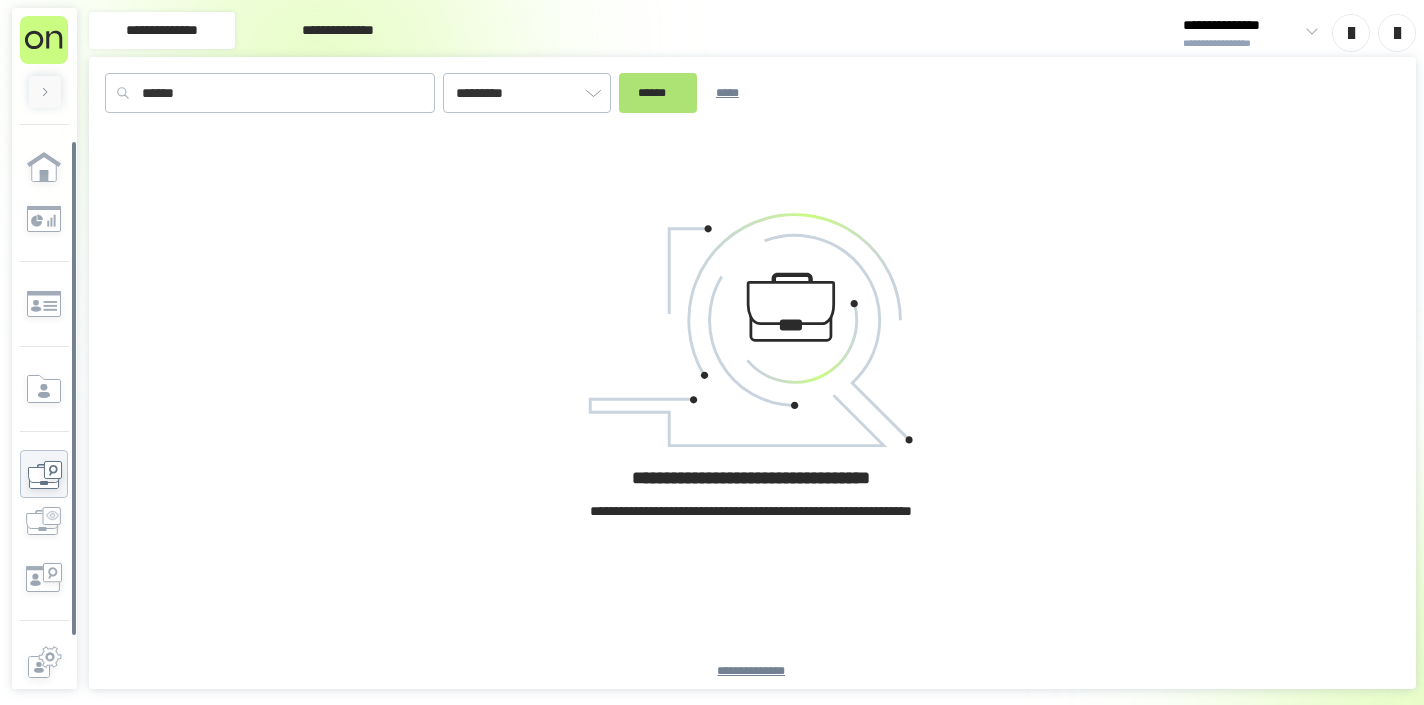 click on "******" at bounding box center (658, 93) 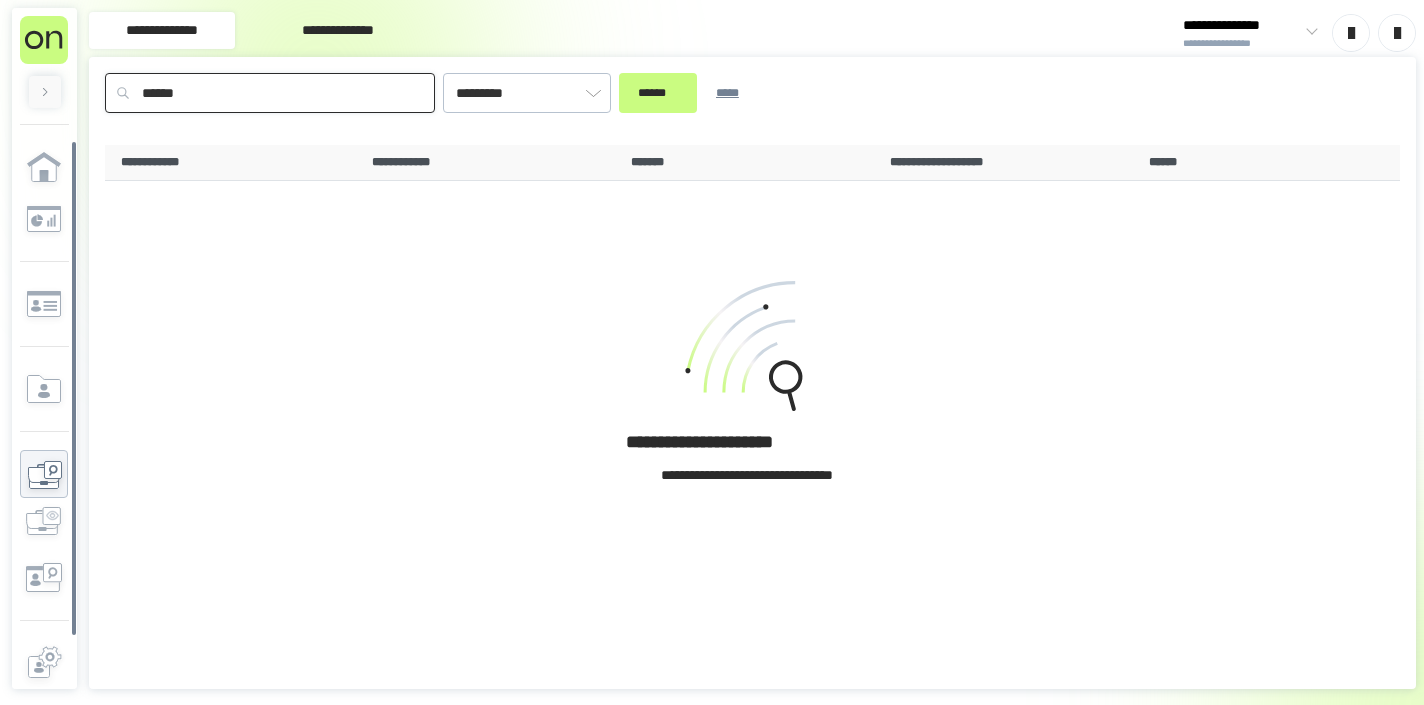 click on "******" at bounding box center [270, 93] 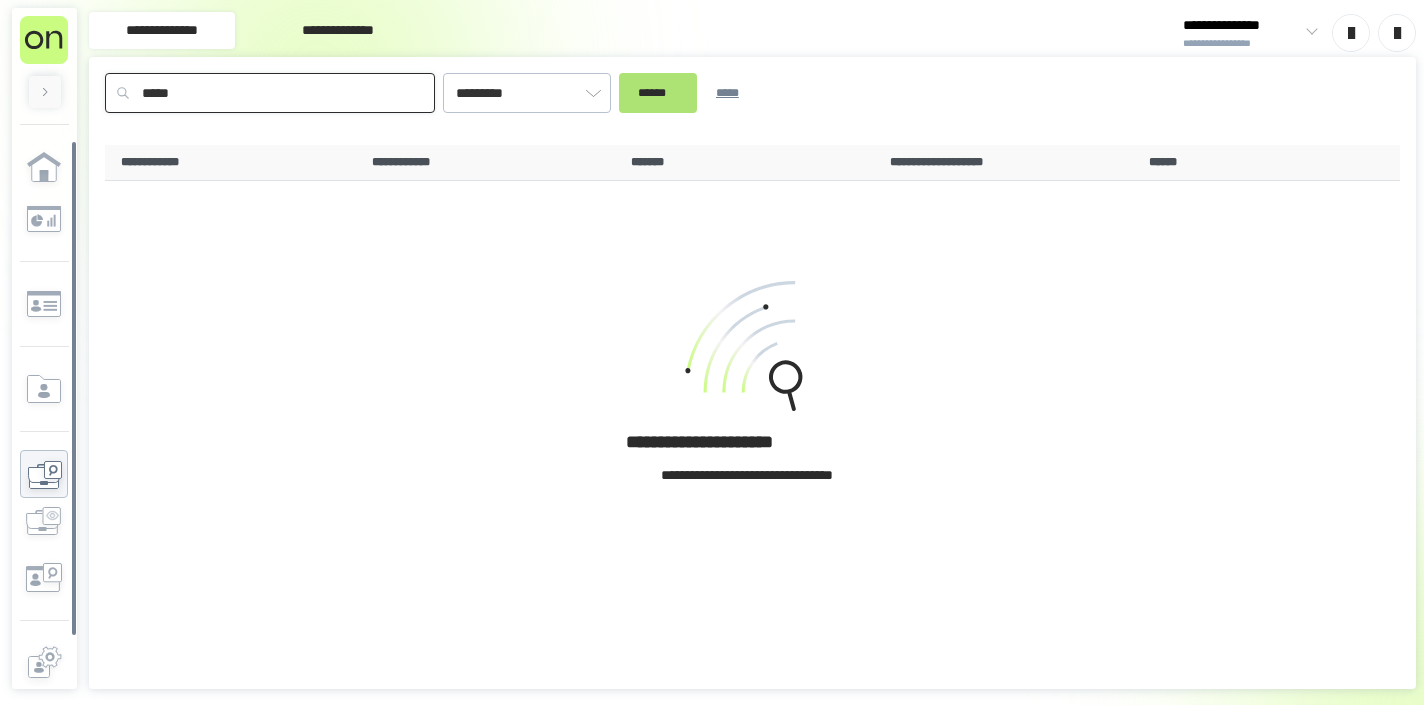 type on "*****" 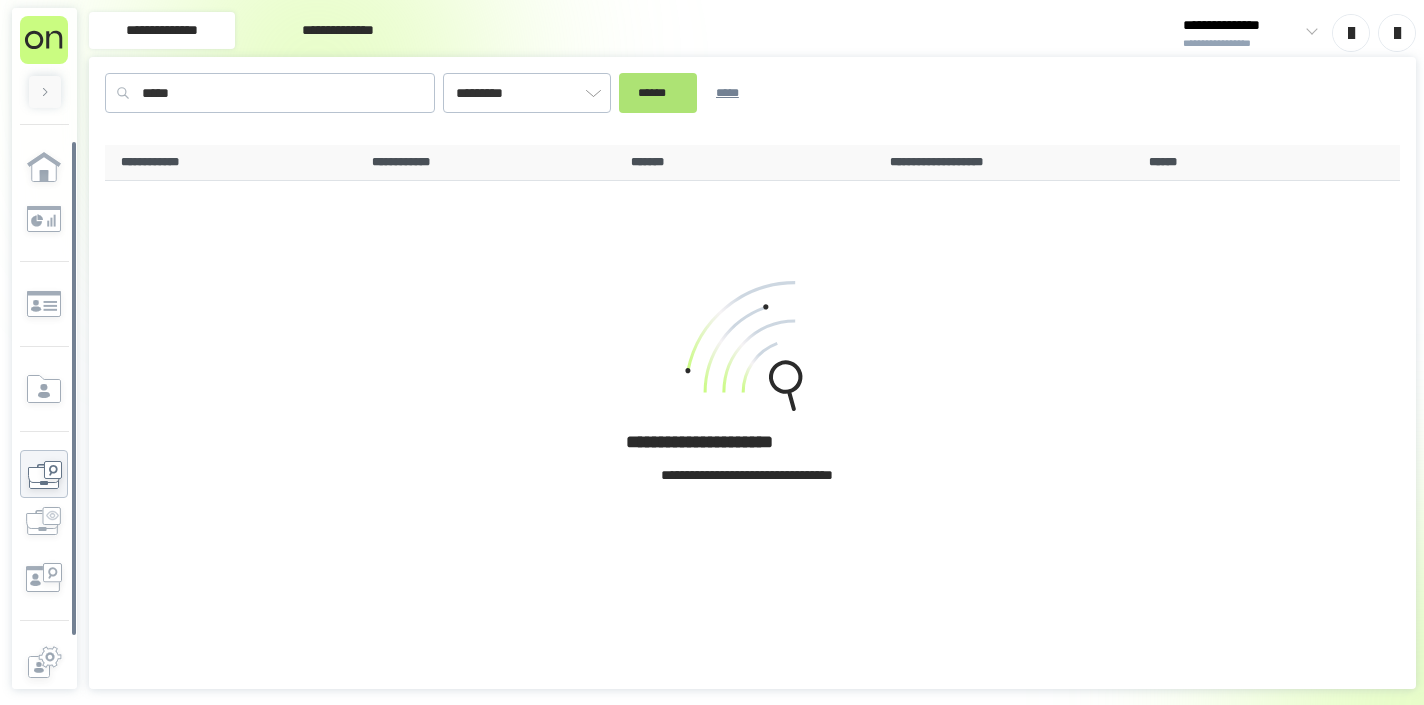 click on "******" at bounding box center [658, 93] 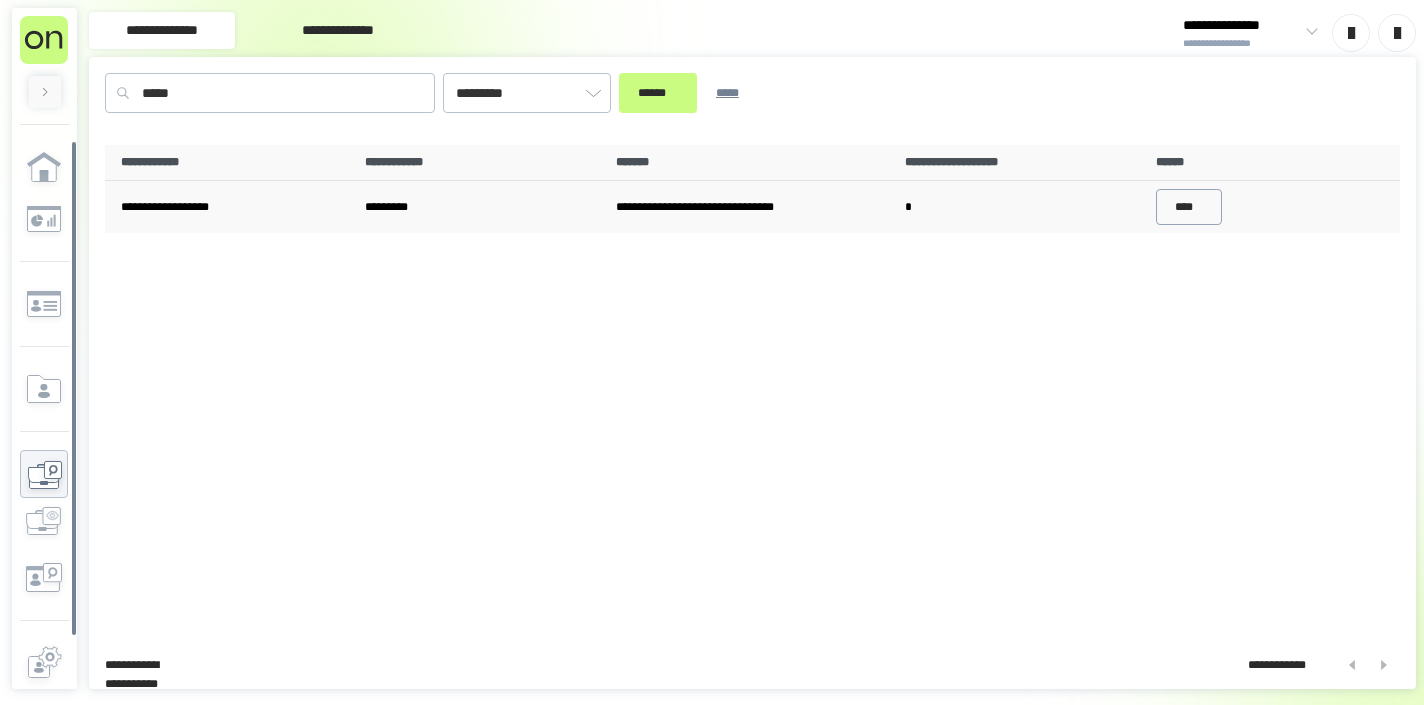 click on "****" at bounding box center (1189, 207) 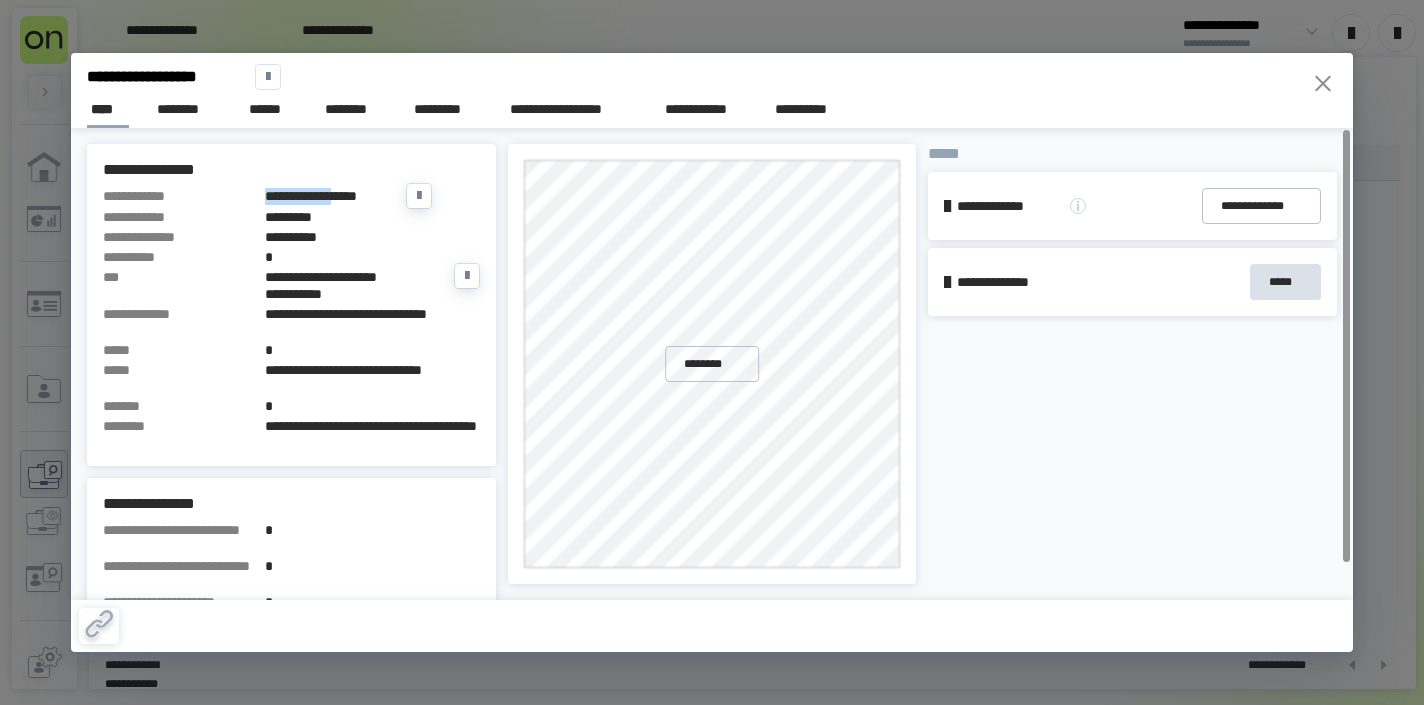 drag, startPoint x: 266, startPoint y: 195, endPoint x: 360, endPoint y: 187, distance: 94.33981 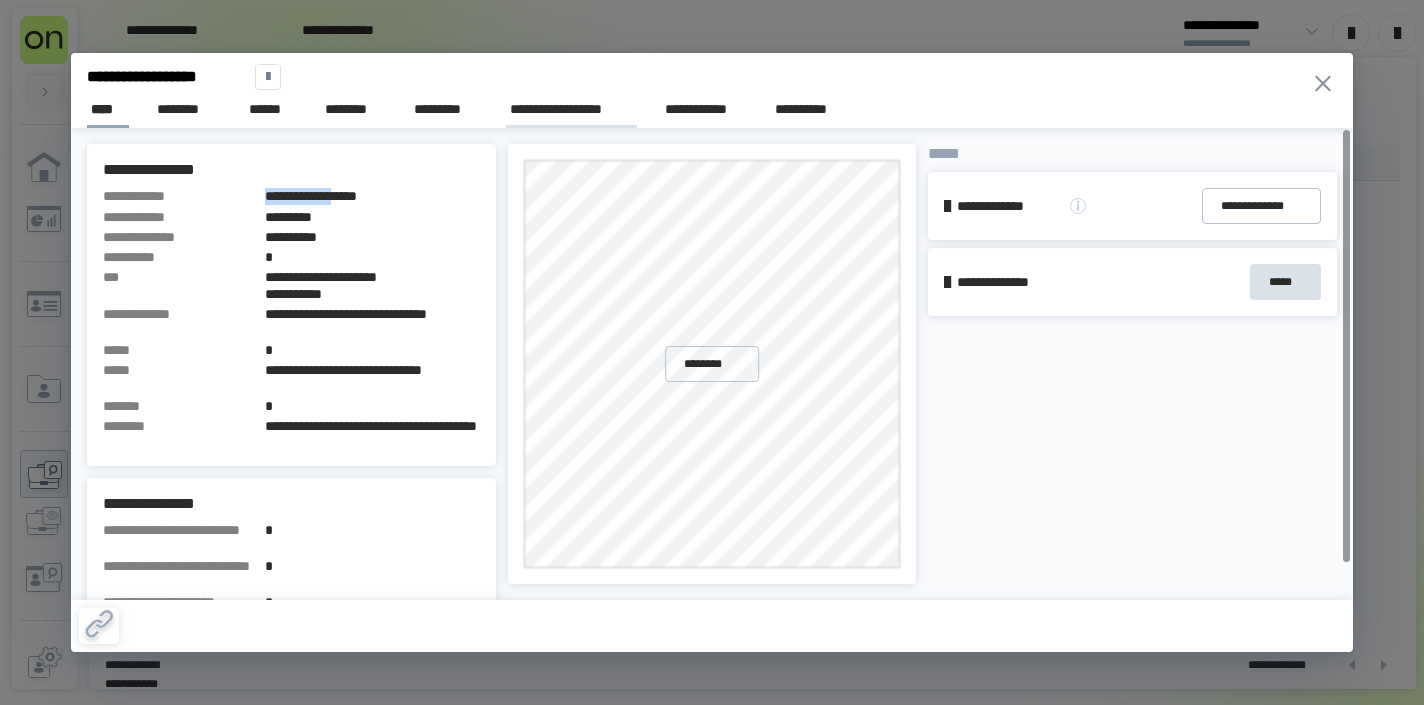 click on "**********" at bounding box center (571, 109) 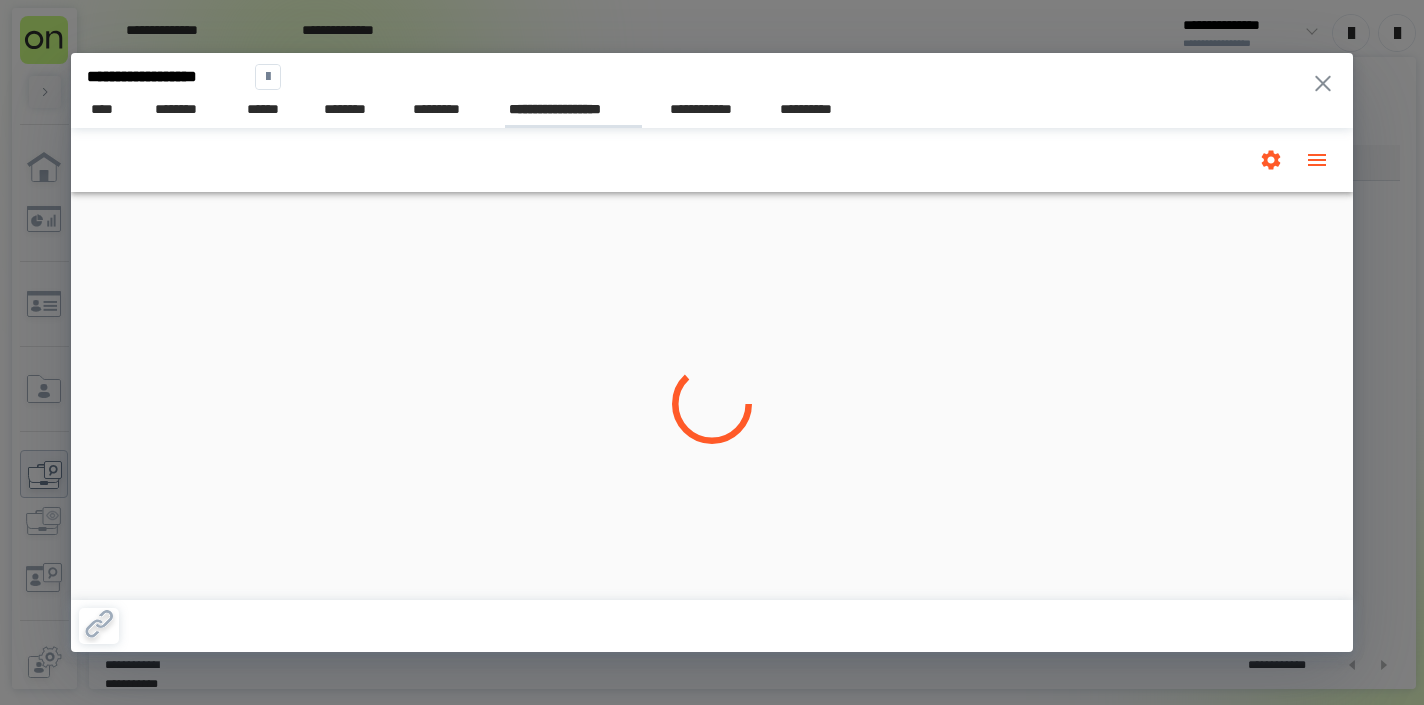 scroll, scrollTop: 0, scrollLeft: 0, axis: both 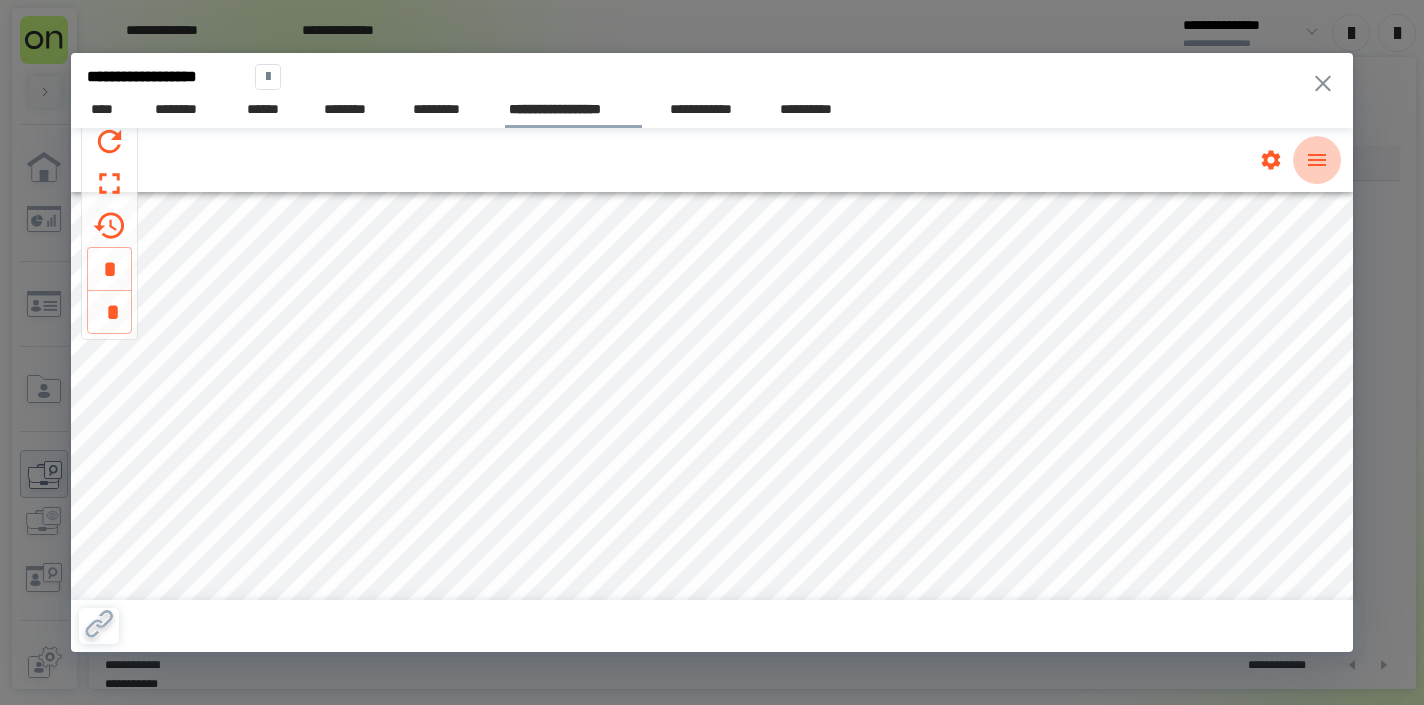 click 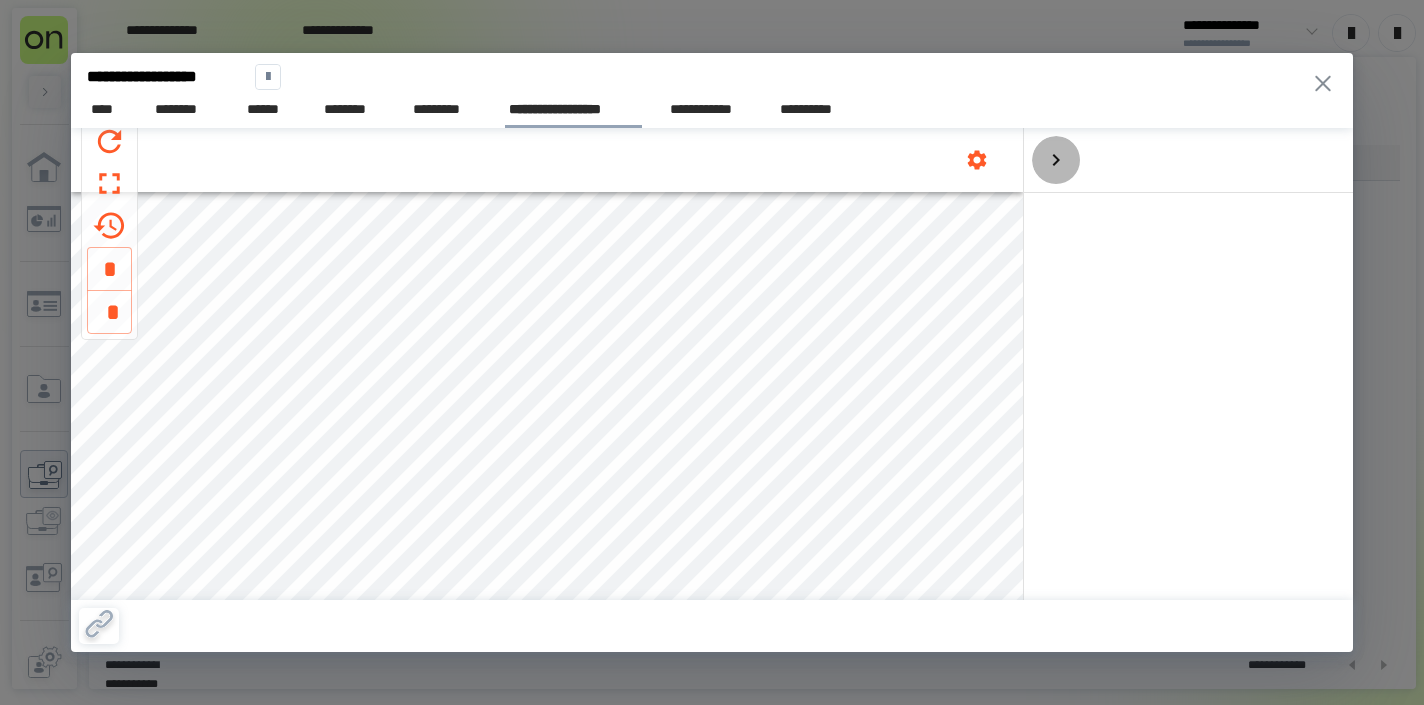 click 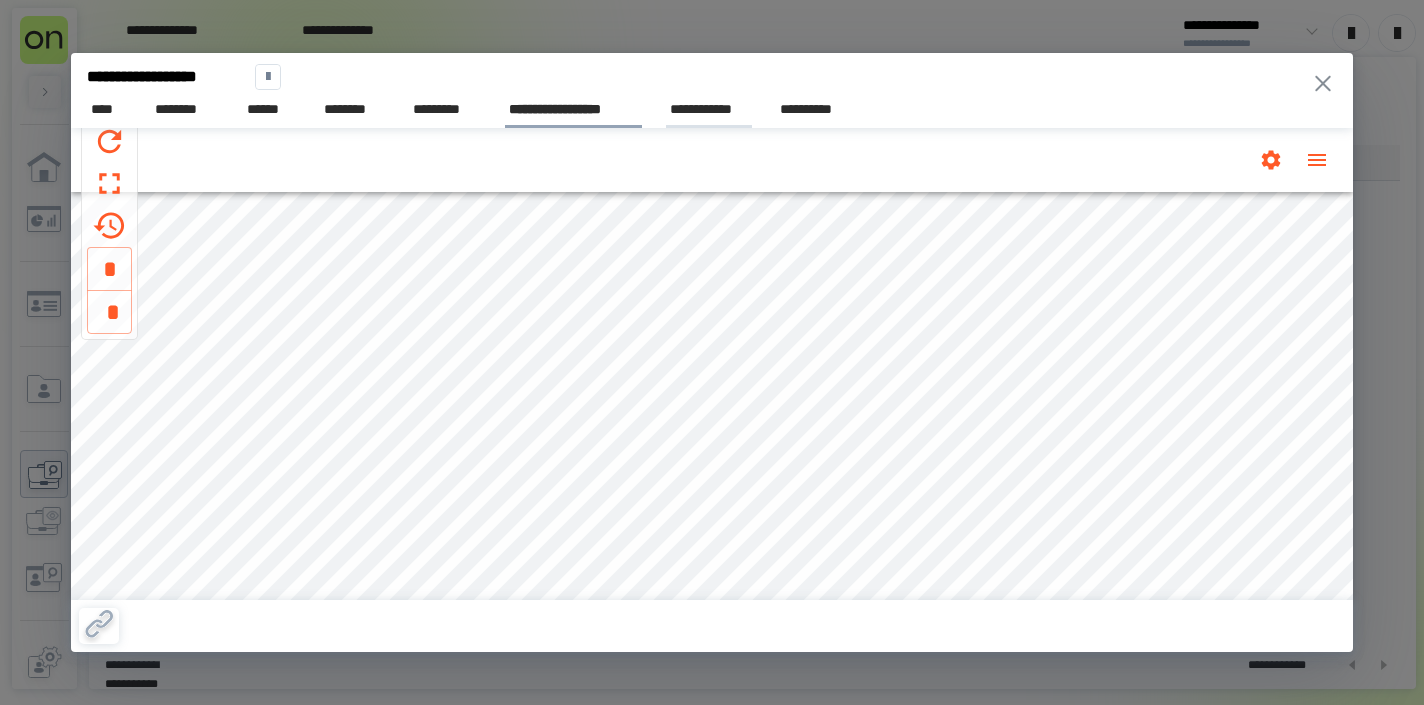 click on "**********" at bounding box center [709, 109] 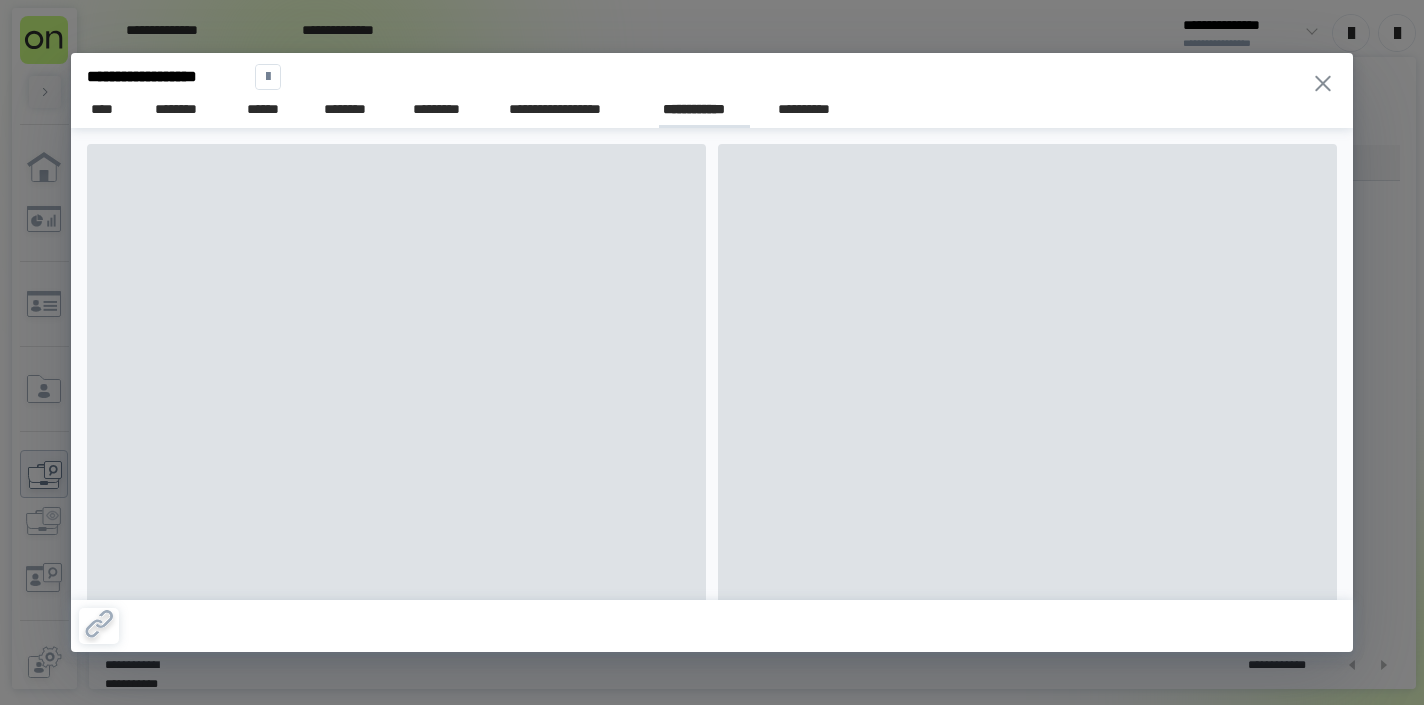 scroll, scrollTop: 0, scrollLeft: 0, axis: both 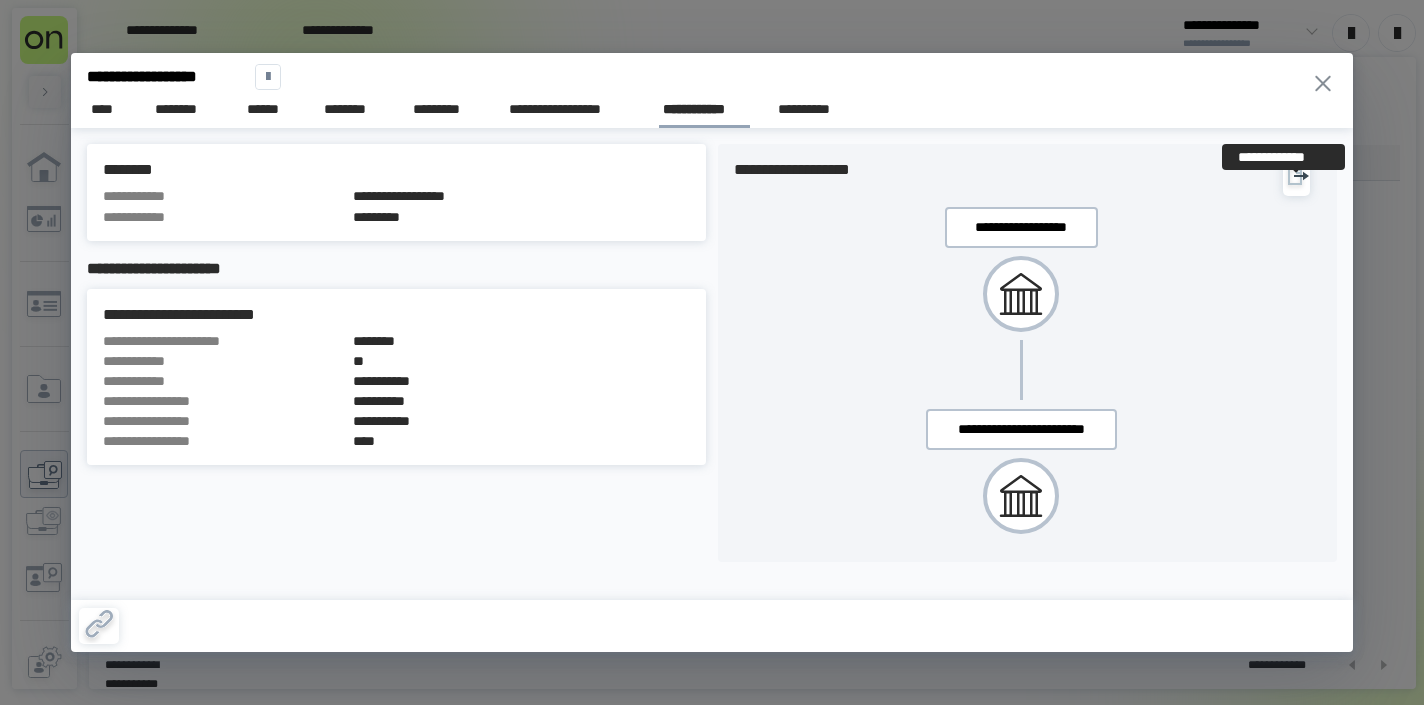 click 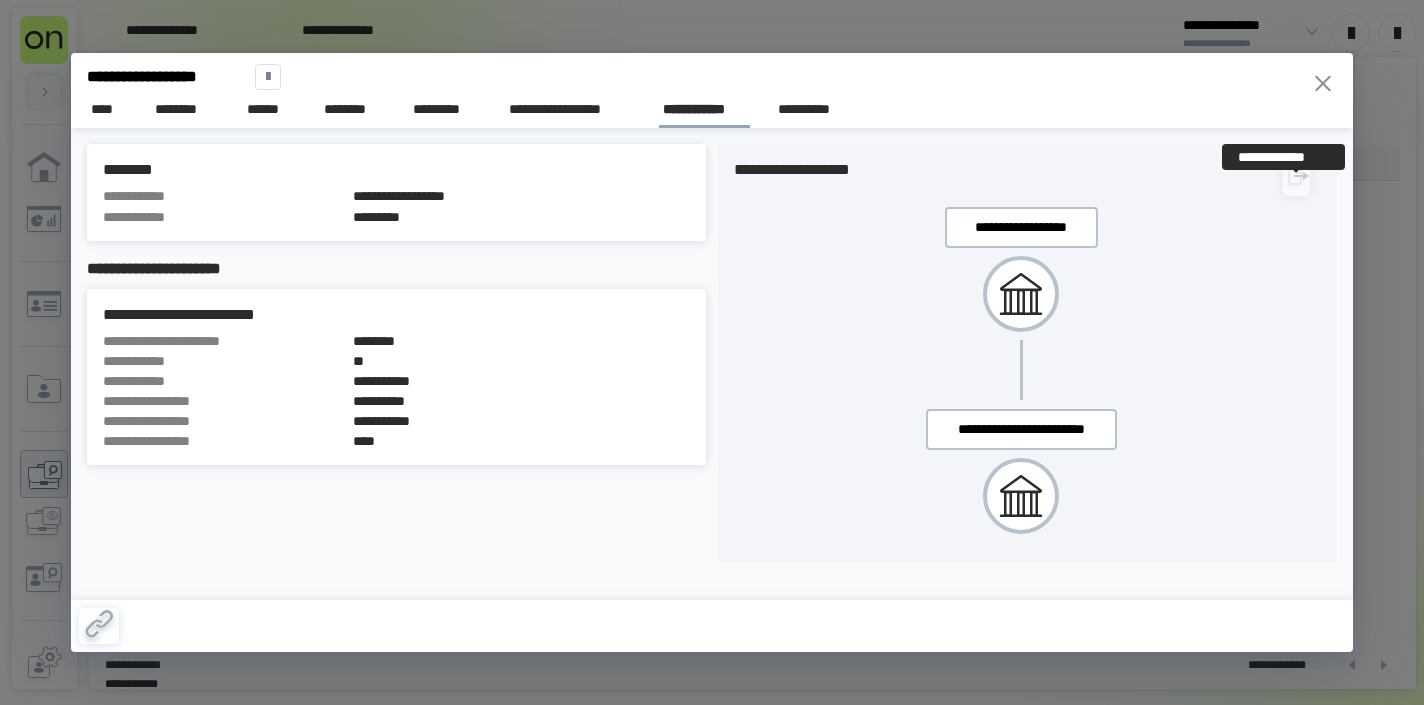 scroll, scrollTop: 0, scrollLeft: 0, axis: both 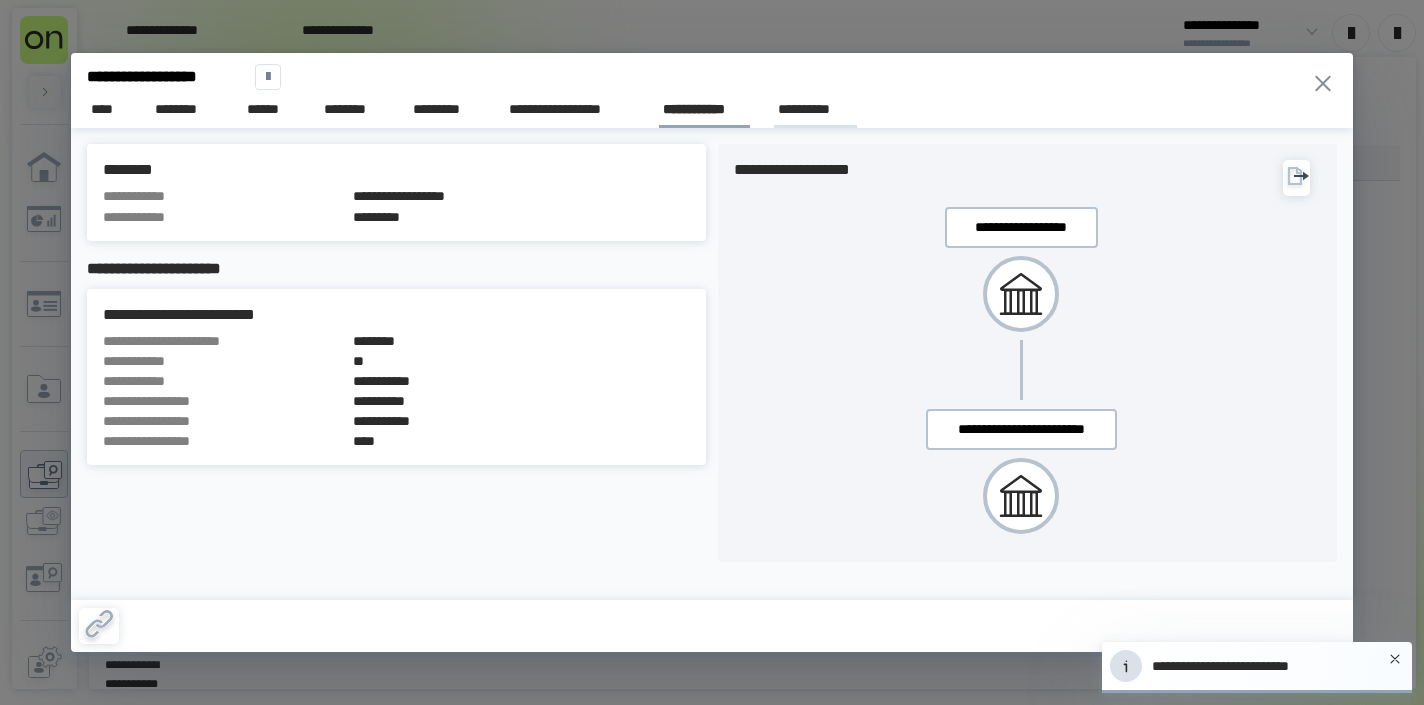 click on "**********" at bounding box center [815, 109] 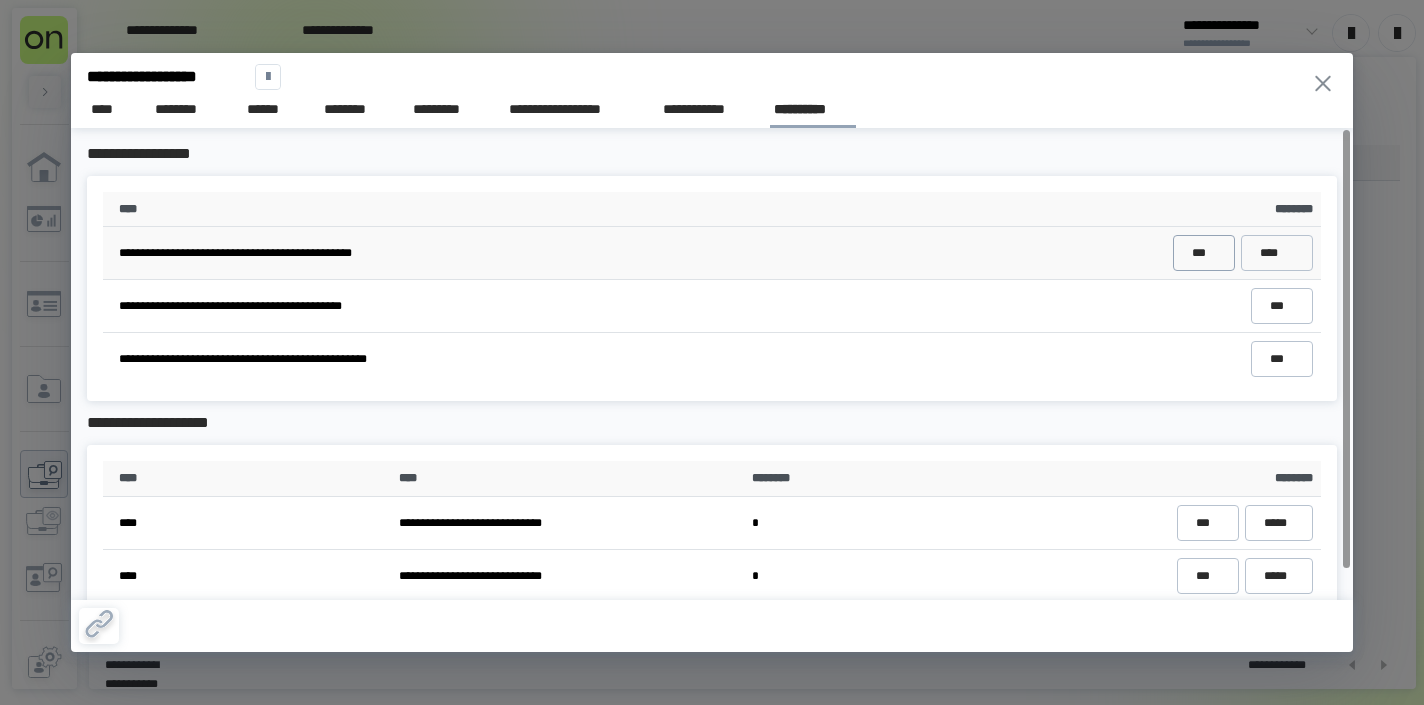 click on "***" at bounding box center (1203, 253) 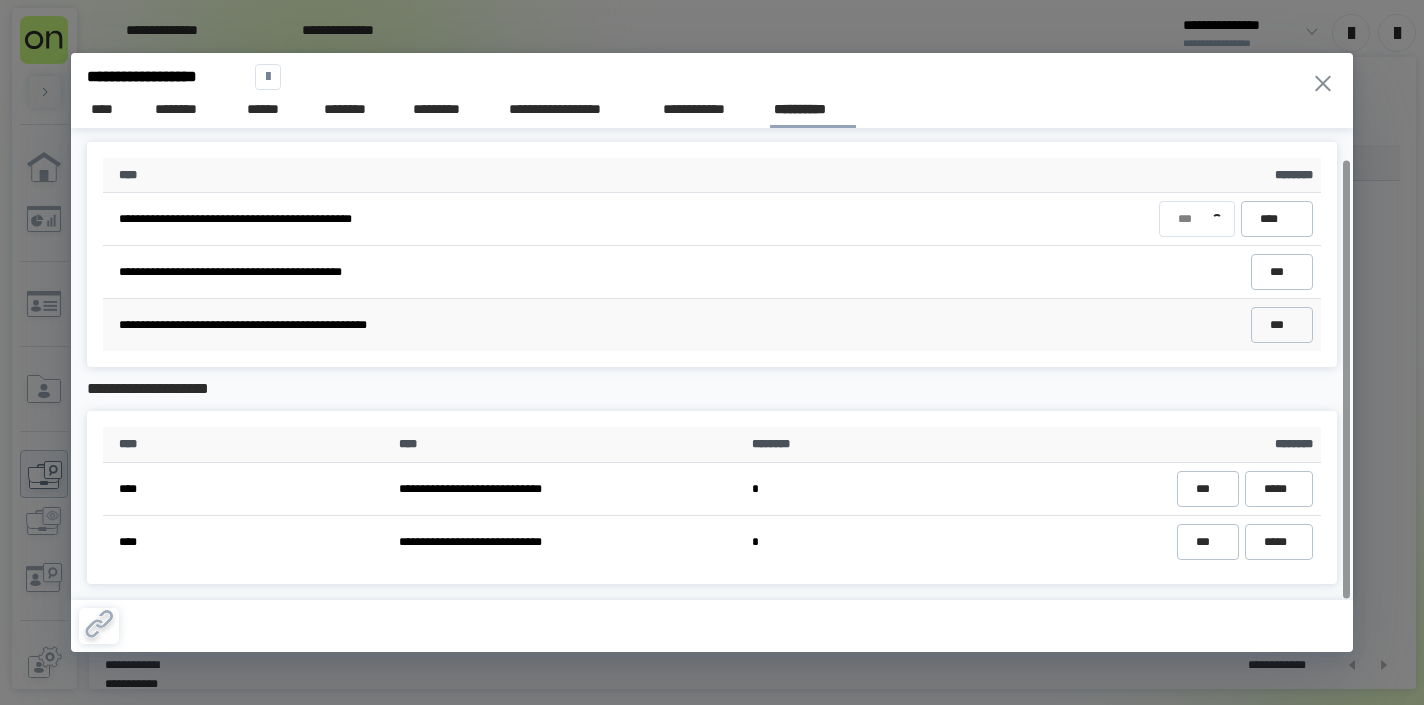 scroll, scrollTop: 33, scrollLeft: 0, axis: vertical 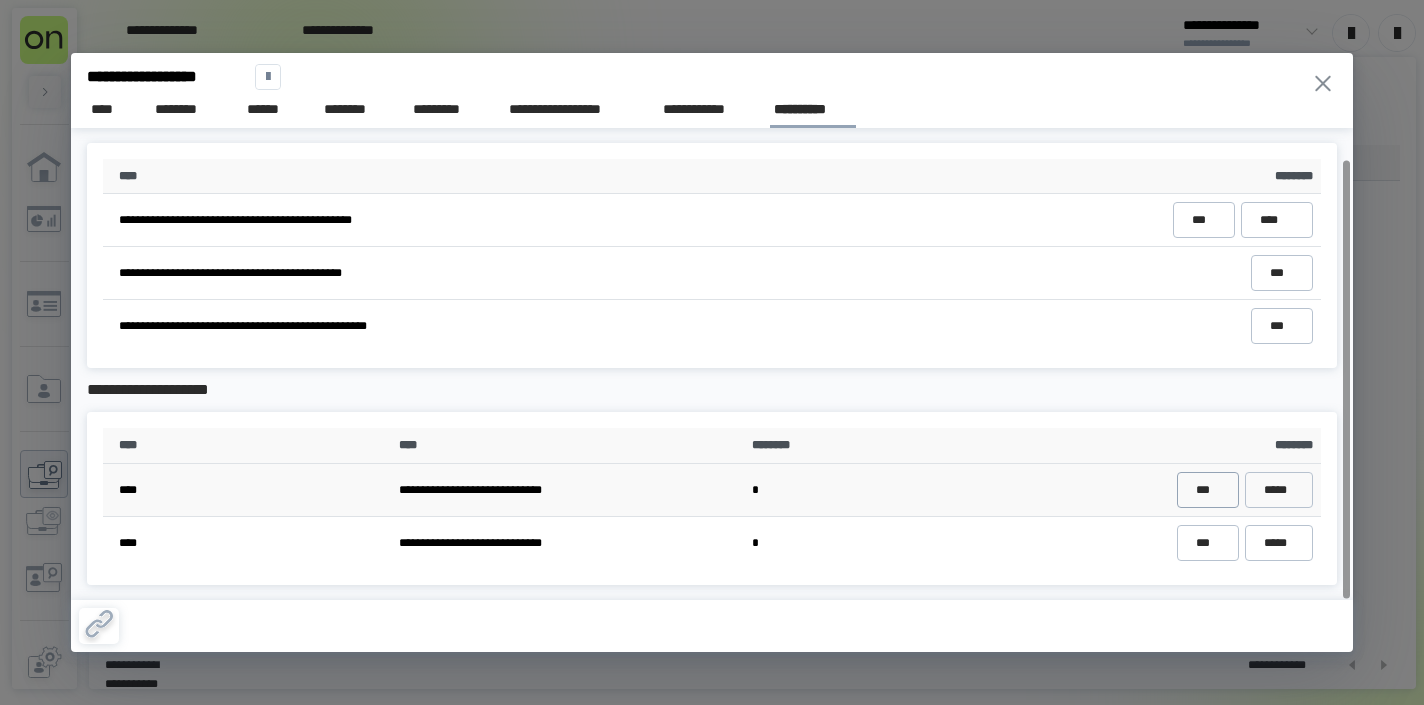 click on "***" at bounding box center (1207, 490) 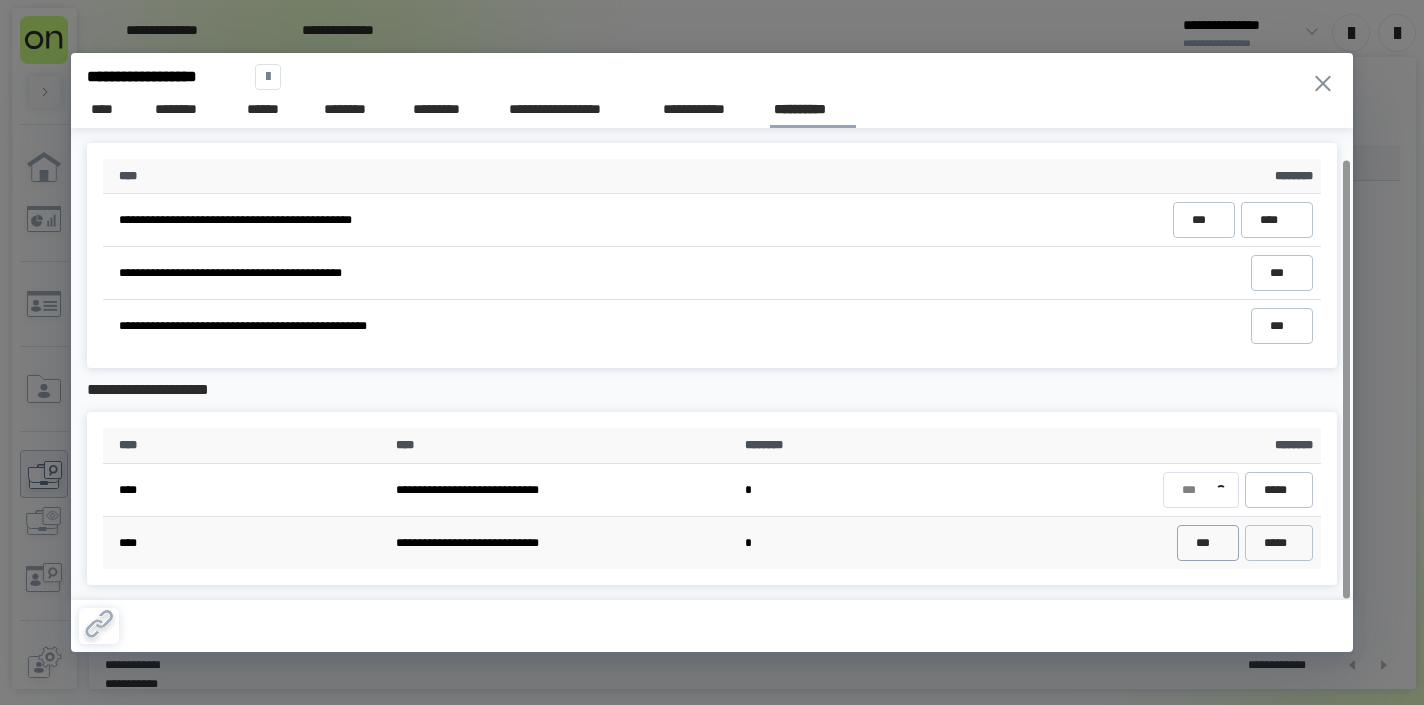 click on "***" at bounding box center (1207, 543) 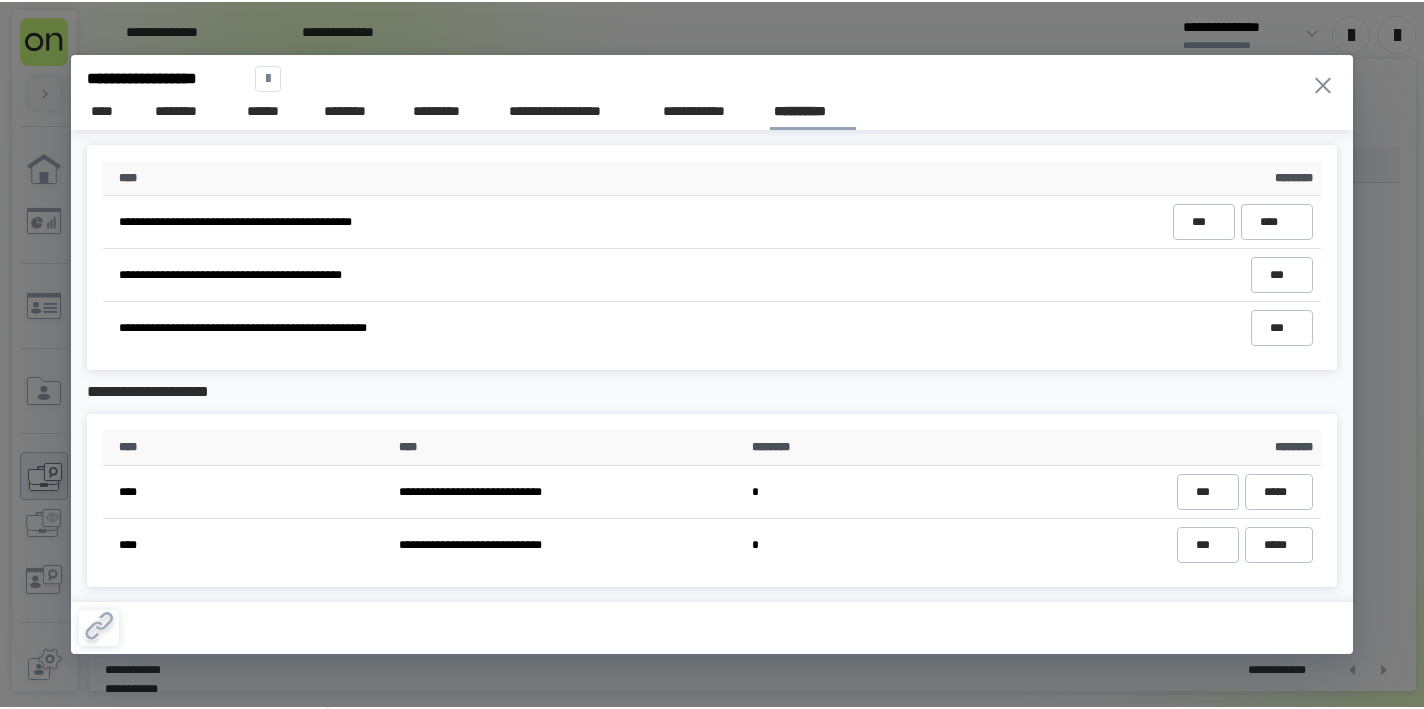 scroll, scrollTop: 30, scrollLeft: 0, axis: vertical 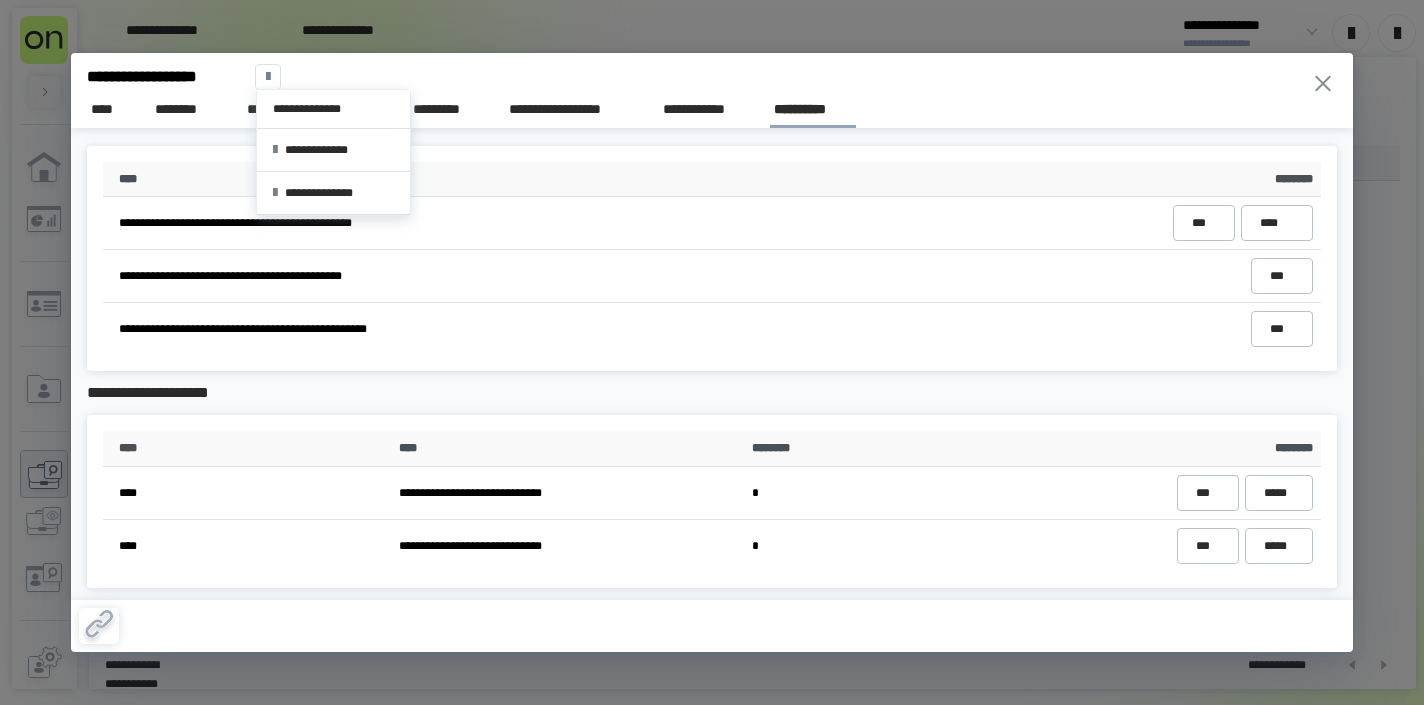 click at bounding box center [268, 77] 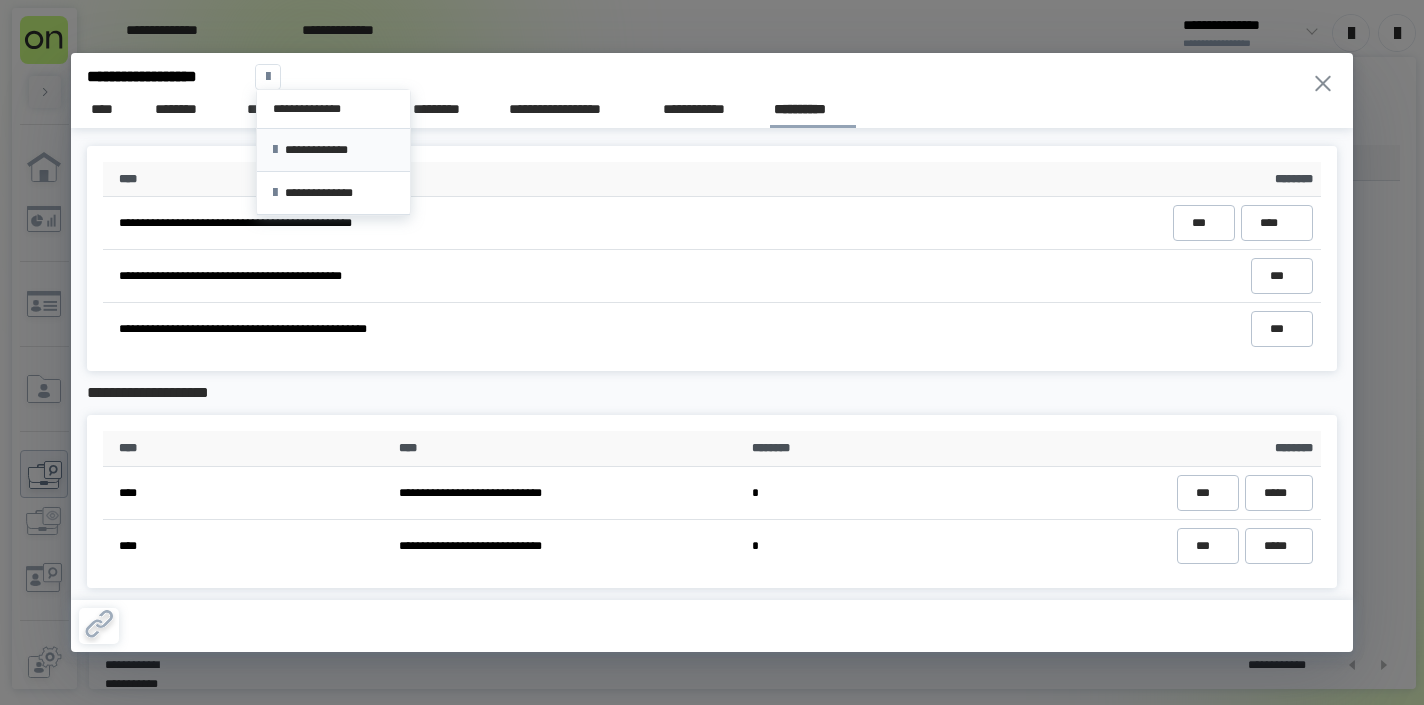 click on "**********" at bounding box center (333, 150) 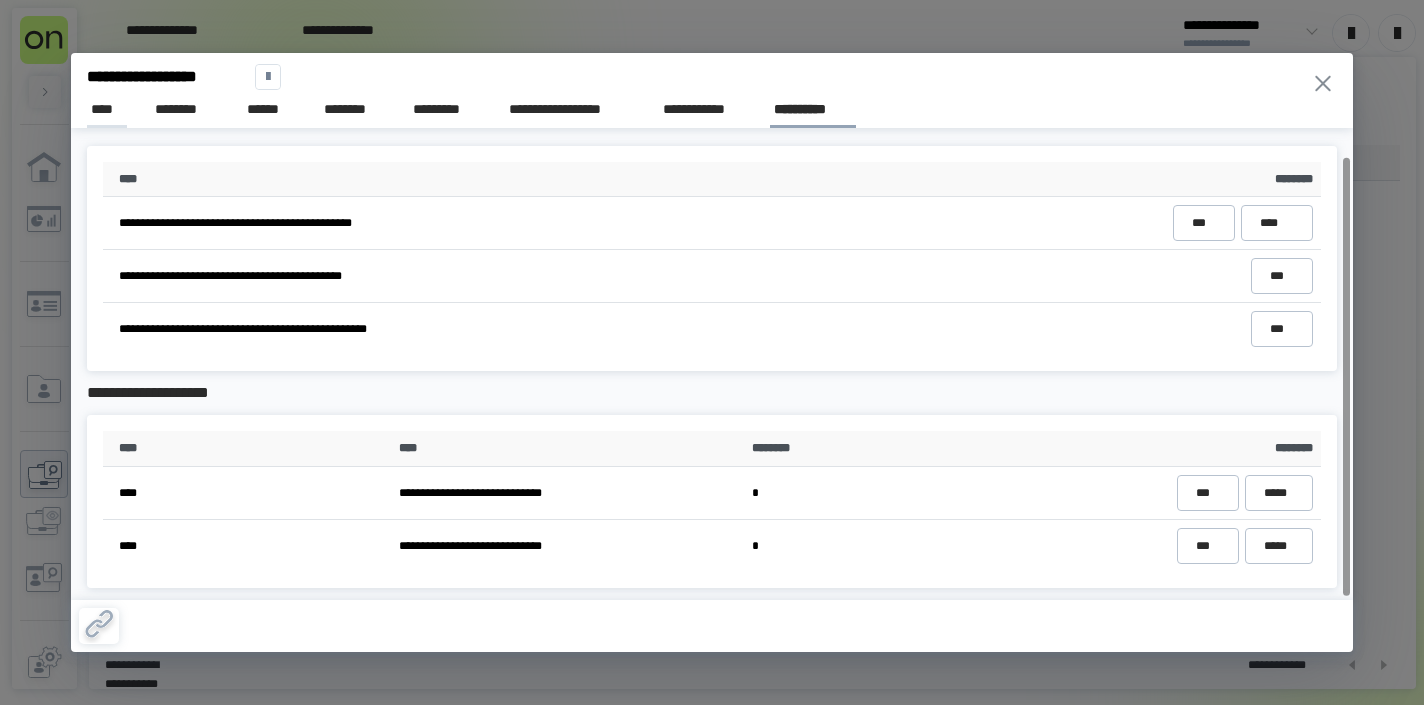 click on "****" at bounding box center (107, 109) 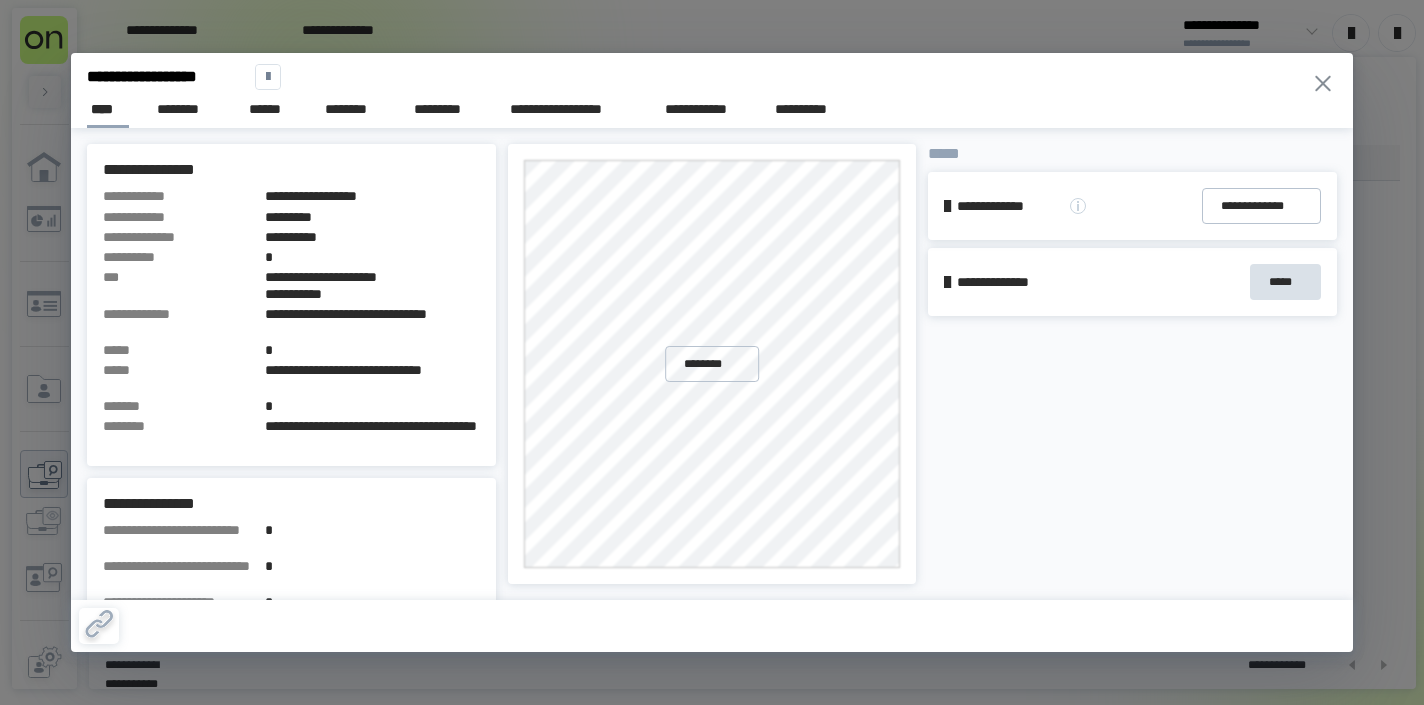 click 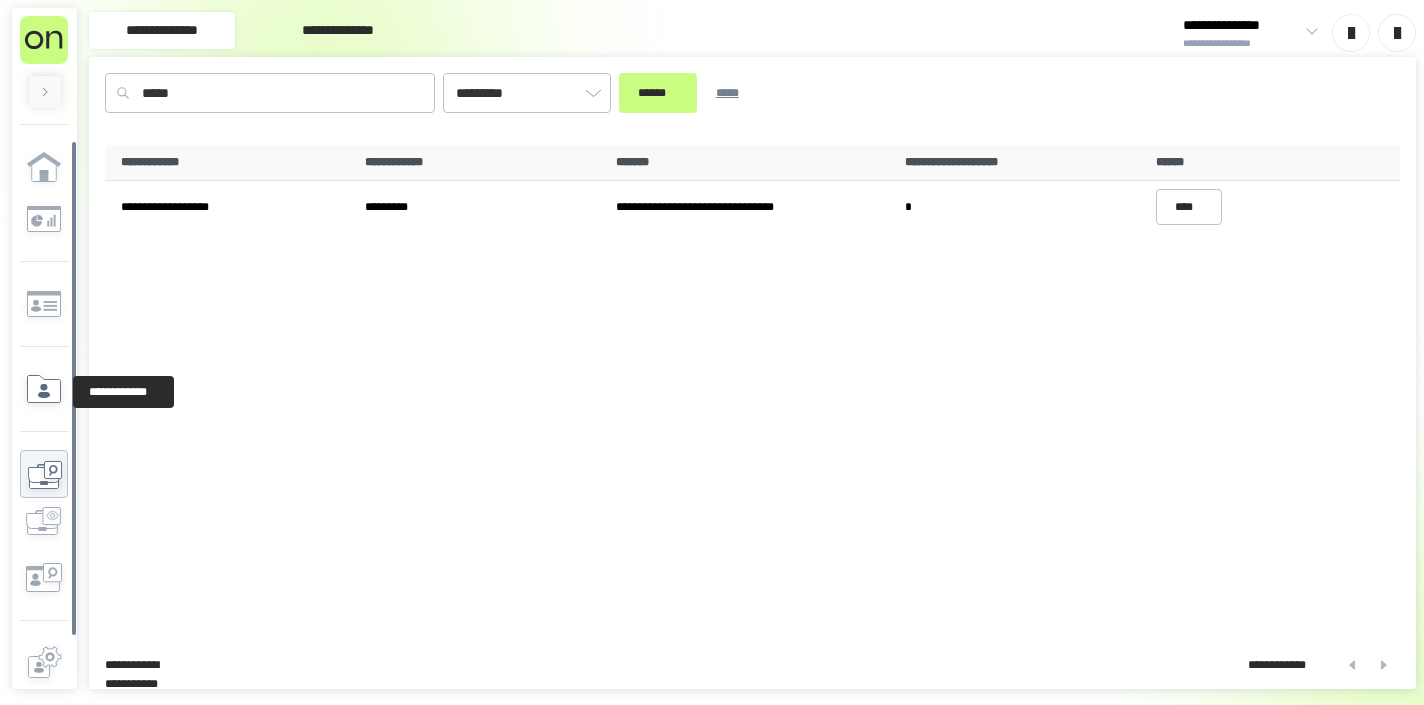 click 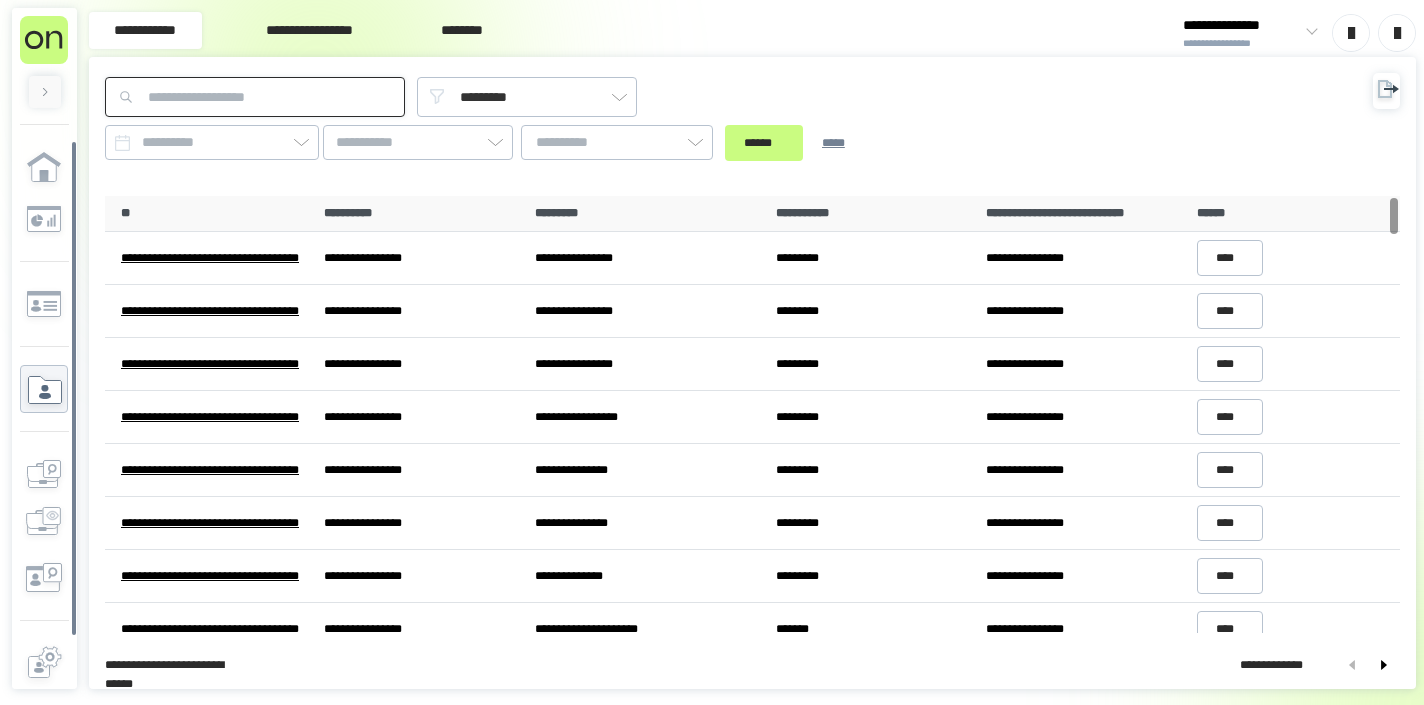 click at bounding box center (255, 97) 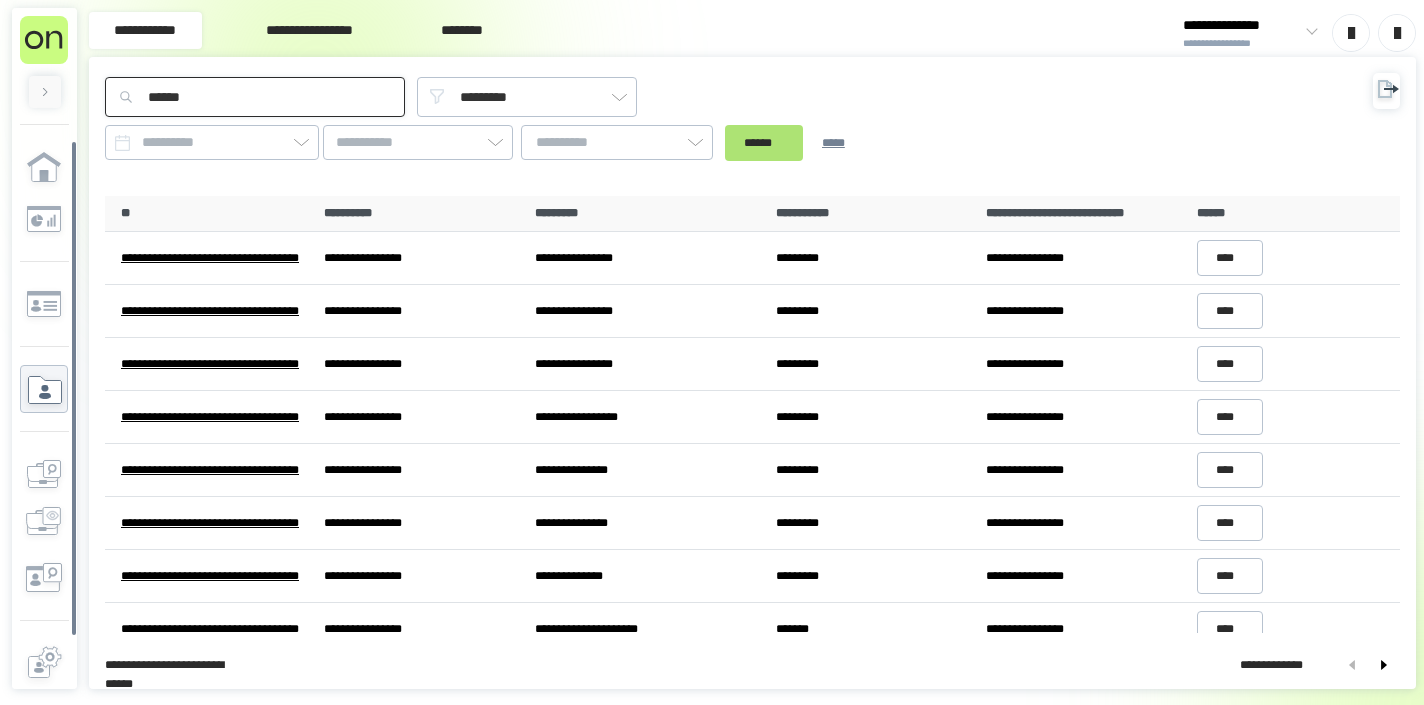 type on "******" 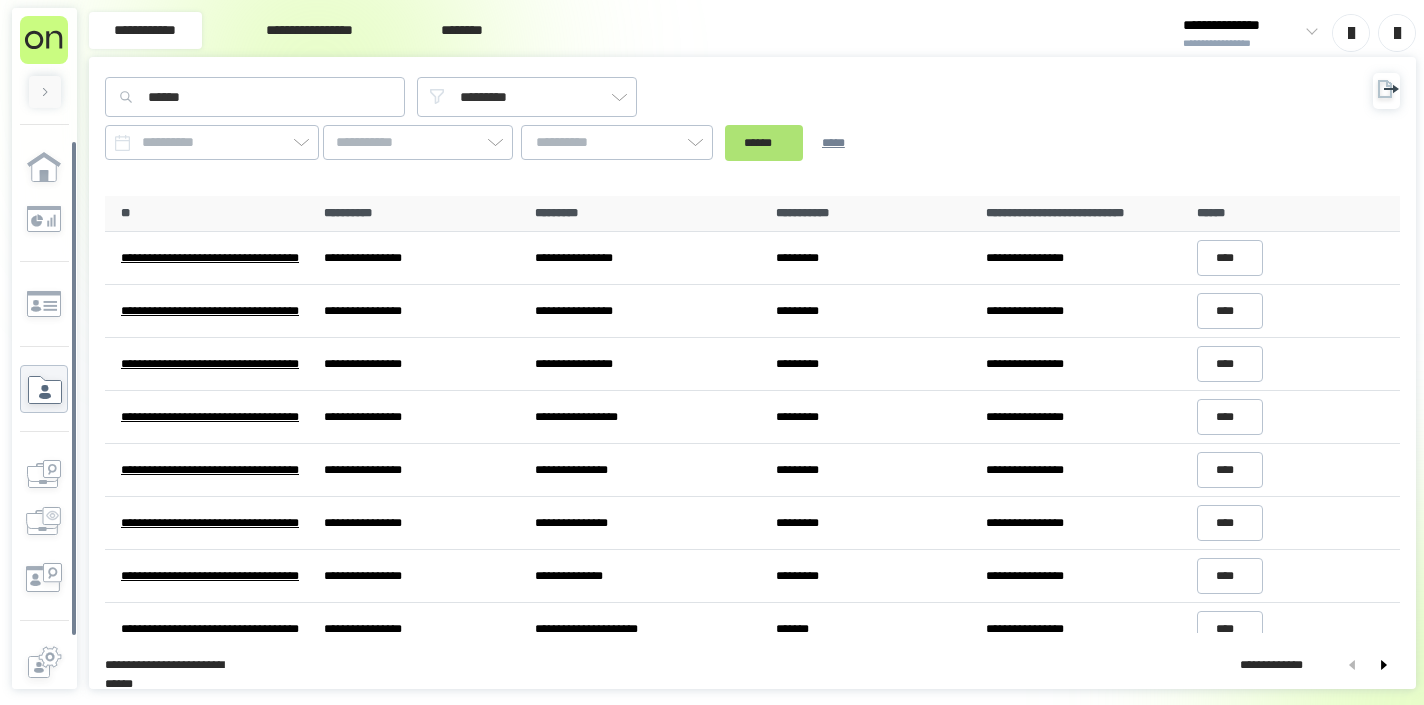 click on "******" at bounding box center (764, 143) 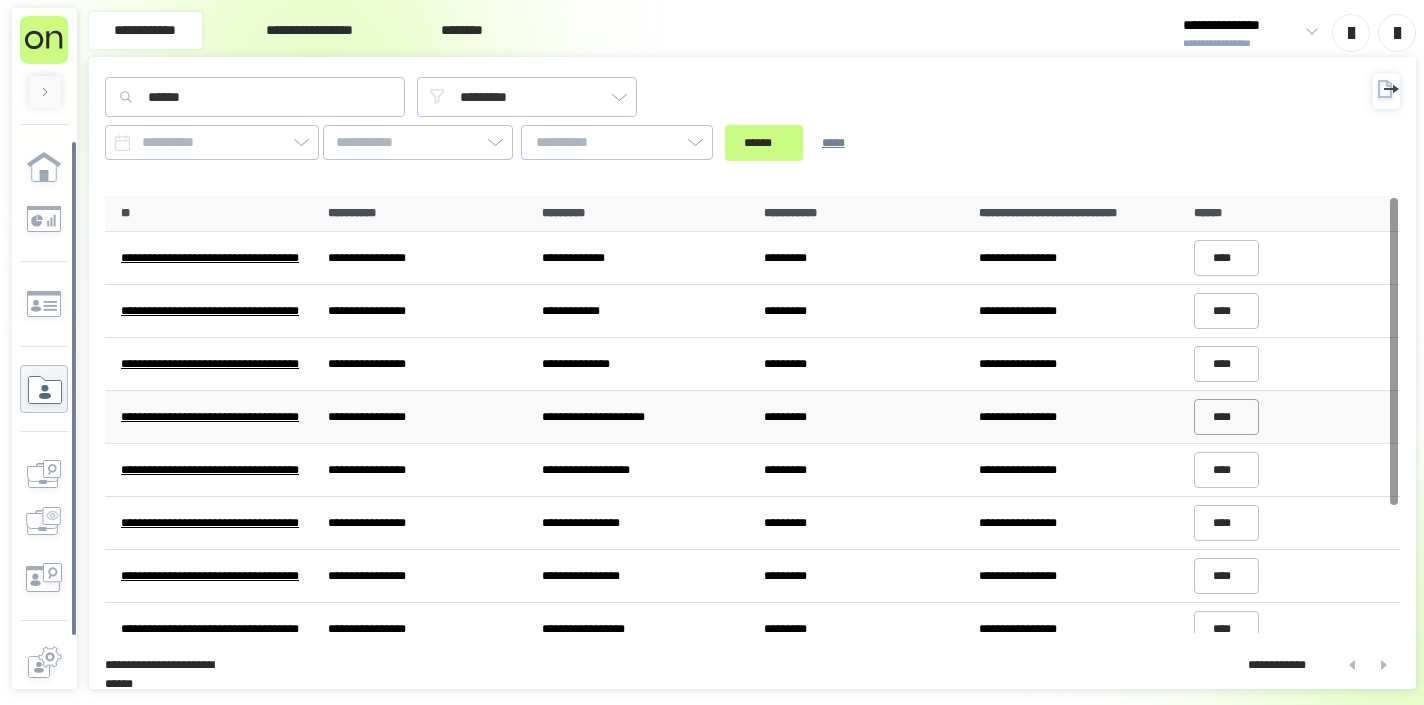 click on "****" at bounding box center (1227, 417) 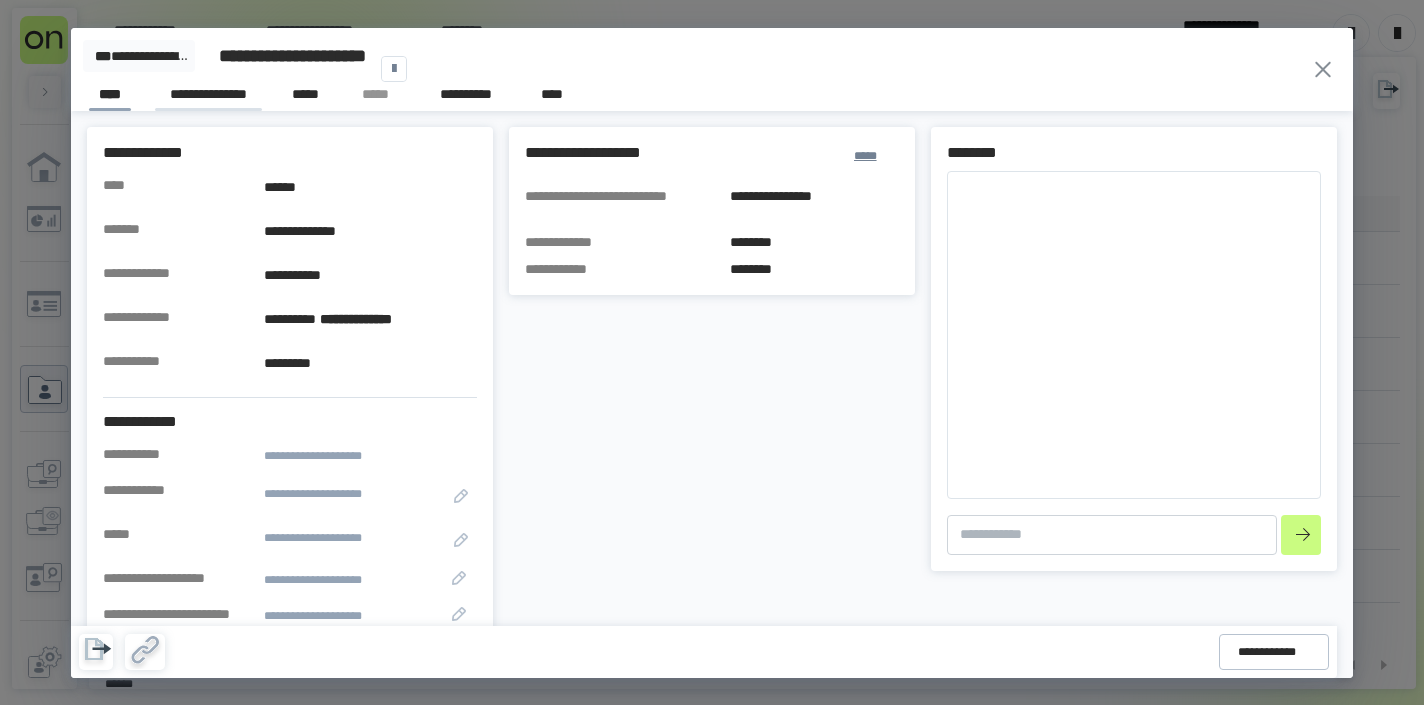 click on "**********" at bounding box center (208, 97) 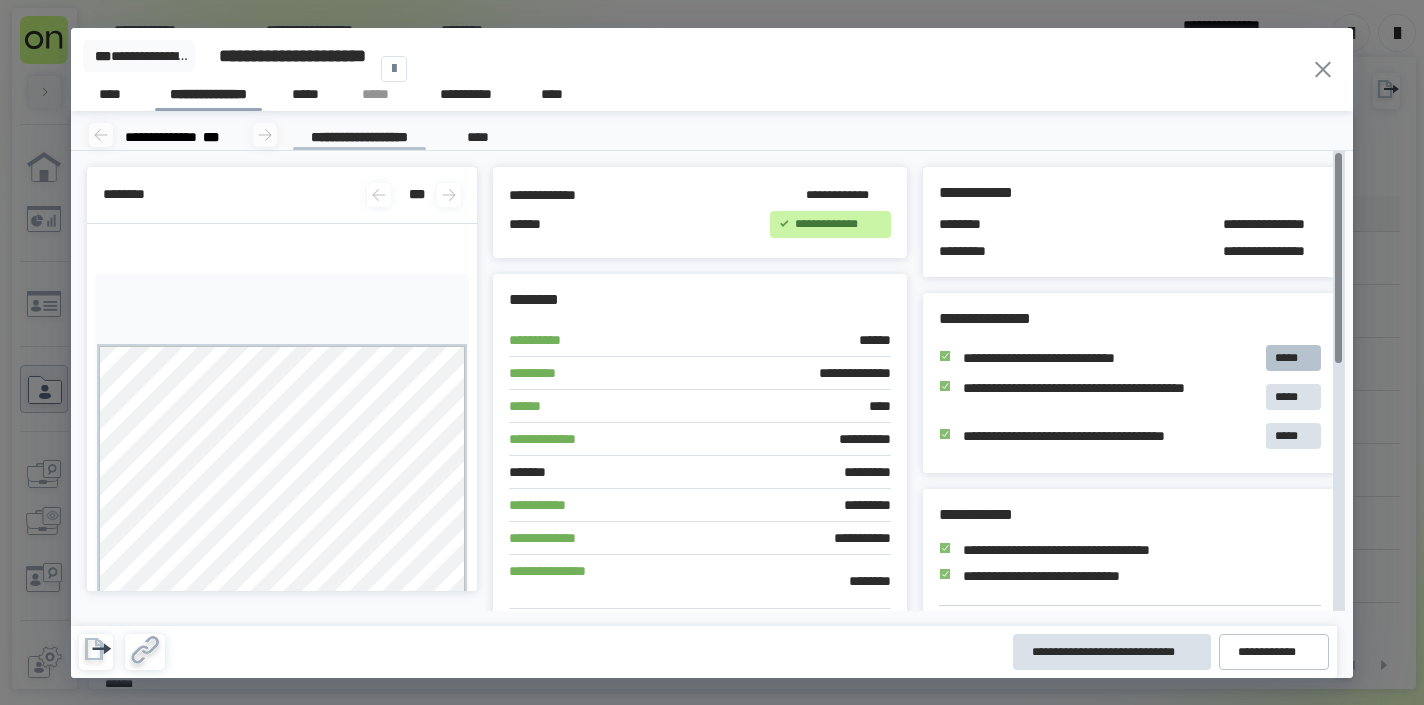 click on "*****" at bounding box center [1293, 358] 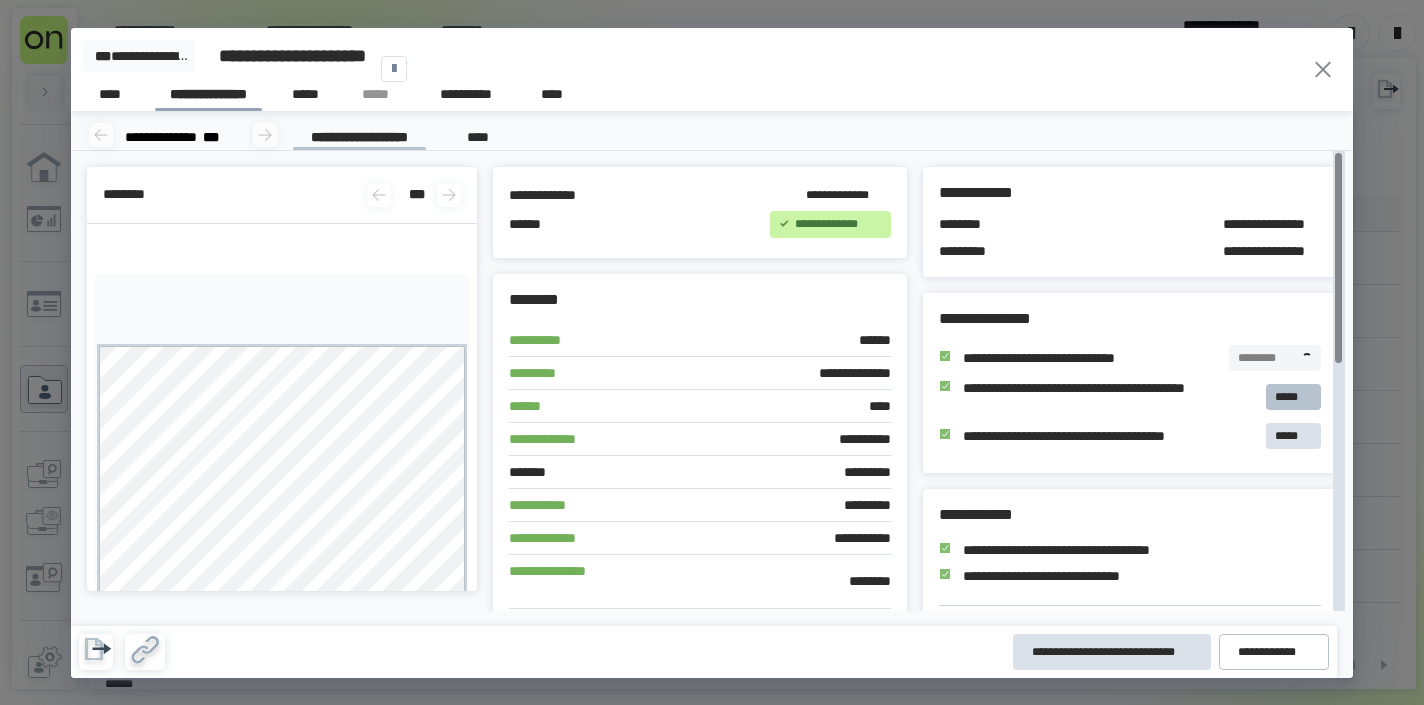 click on "*****" at bounding box center (1293, 397) 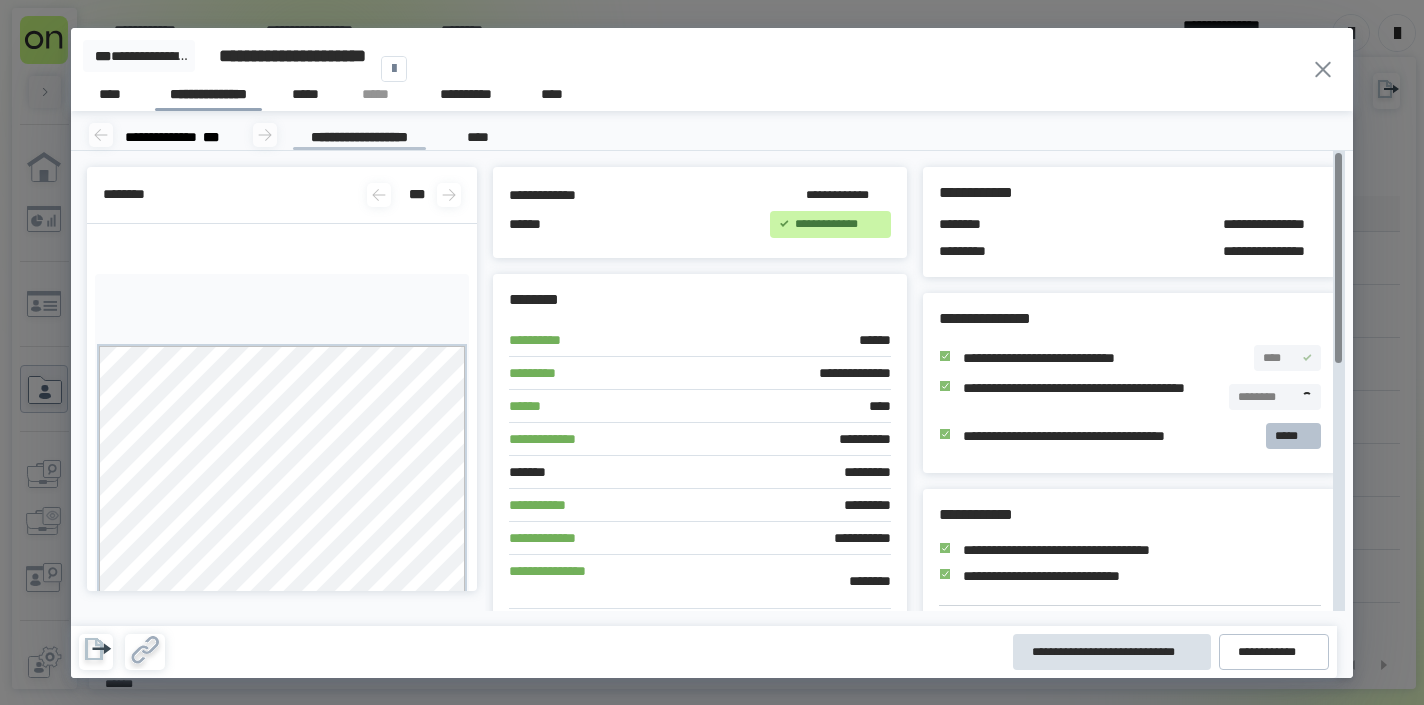 click on "*****" at bounding box center [1293, 436] 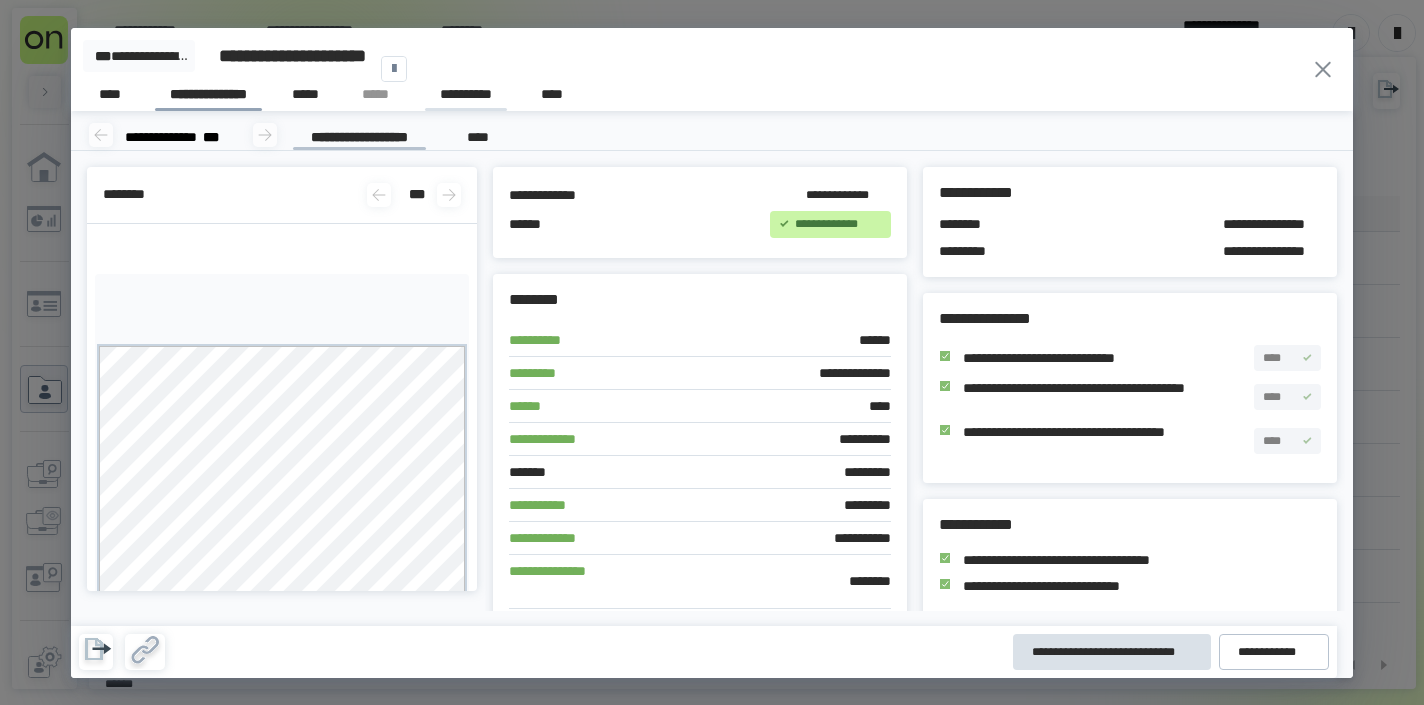 click on "**********" at bounding box center [466, 97] 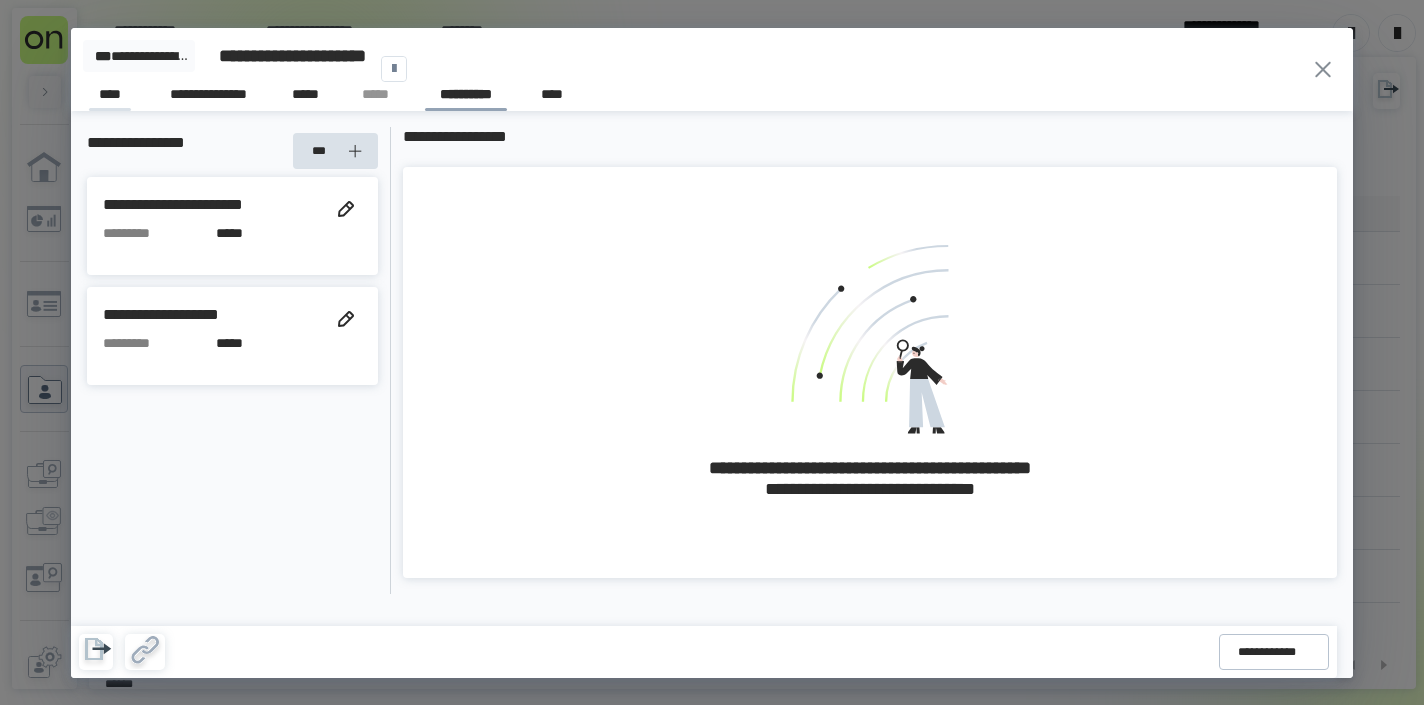 click on "****" at bounding box center [110, 97] 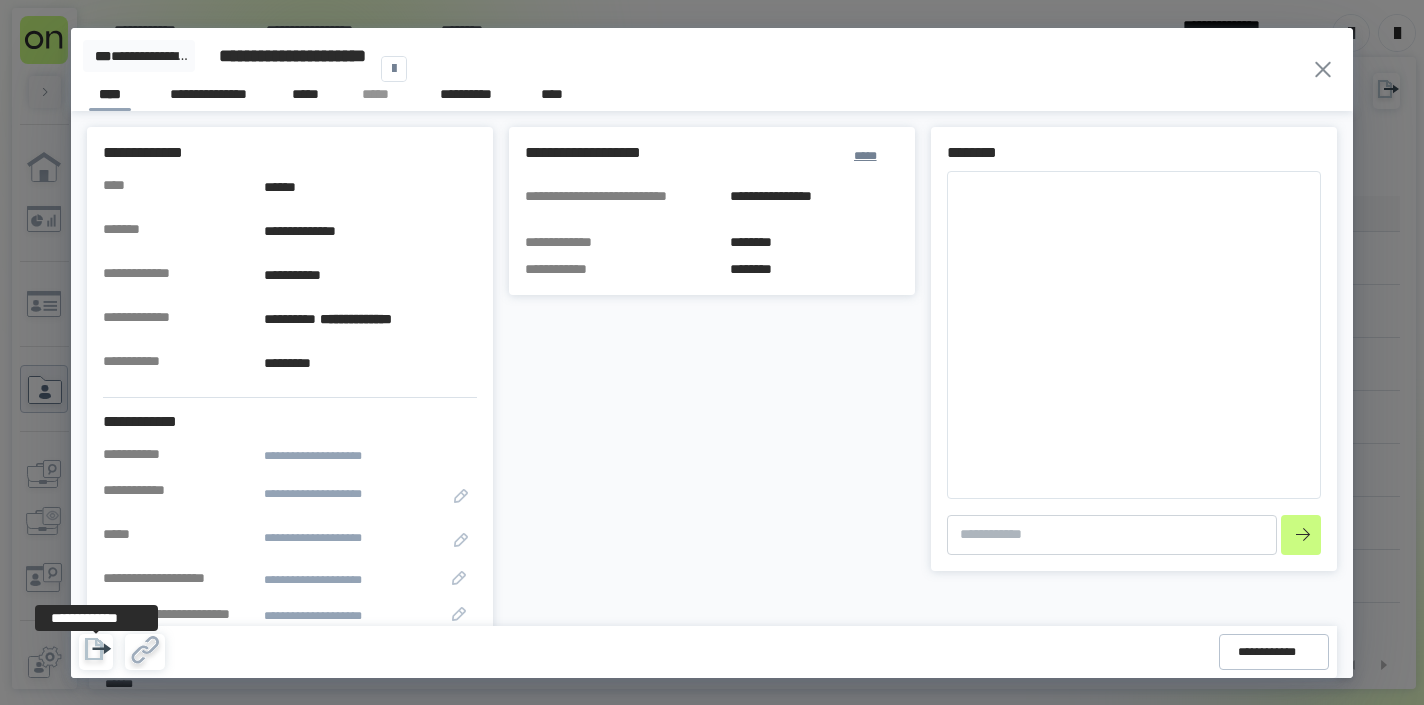 click 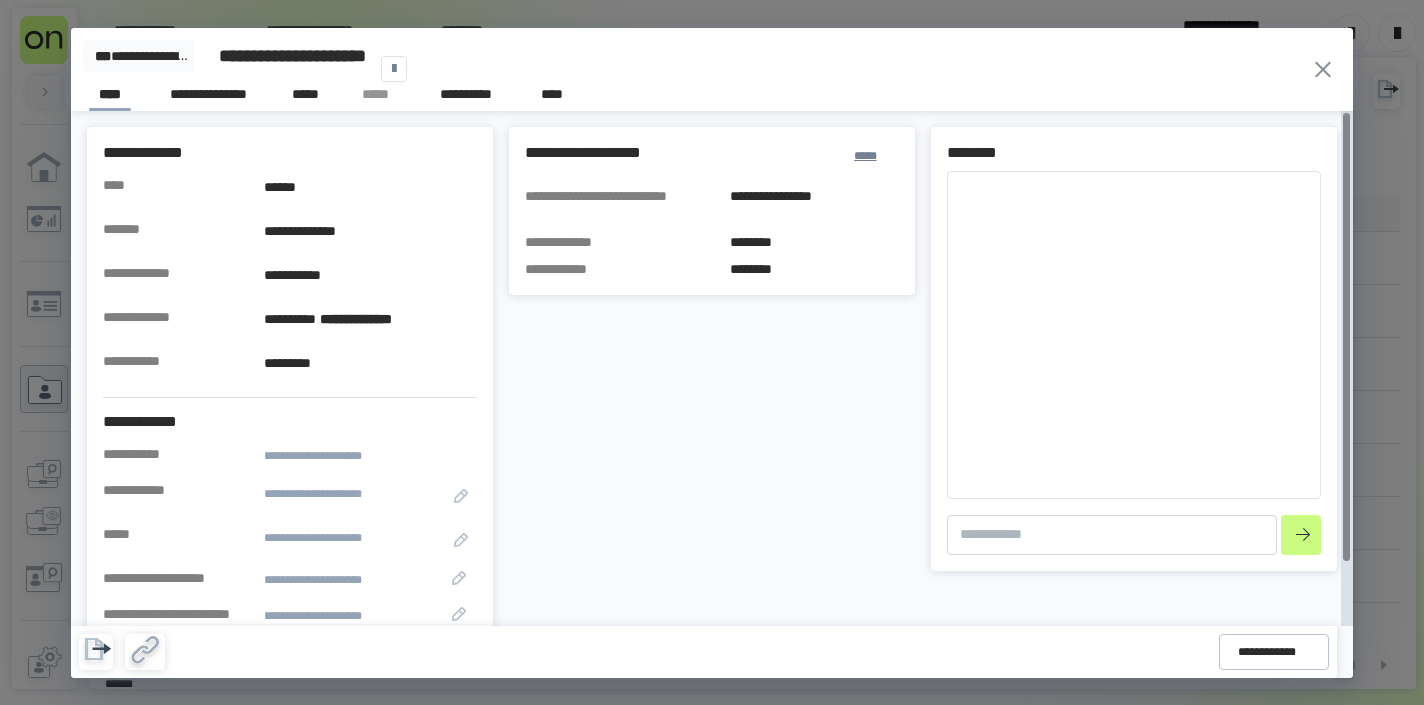 drag, startPoint x: 391, startPoint y: 62, endPoint x: 407, endPoint y: 56, distance: 17.088007 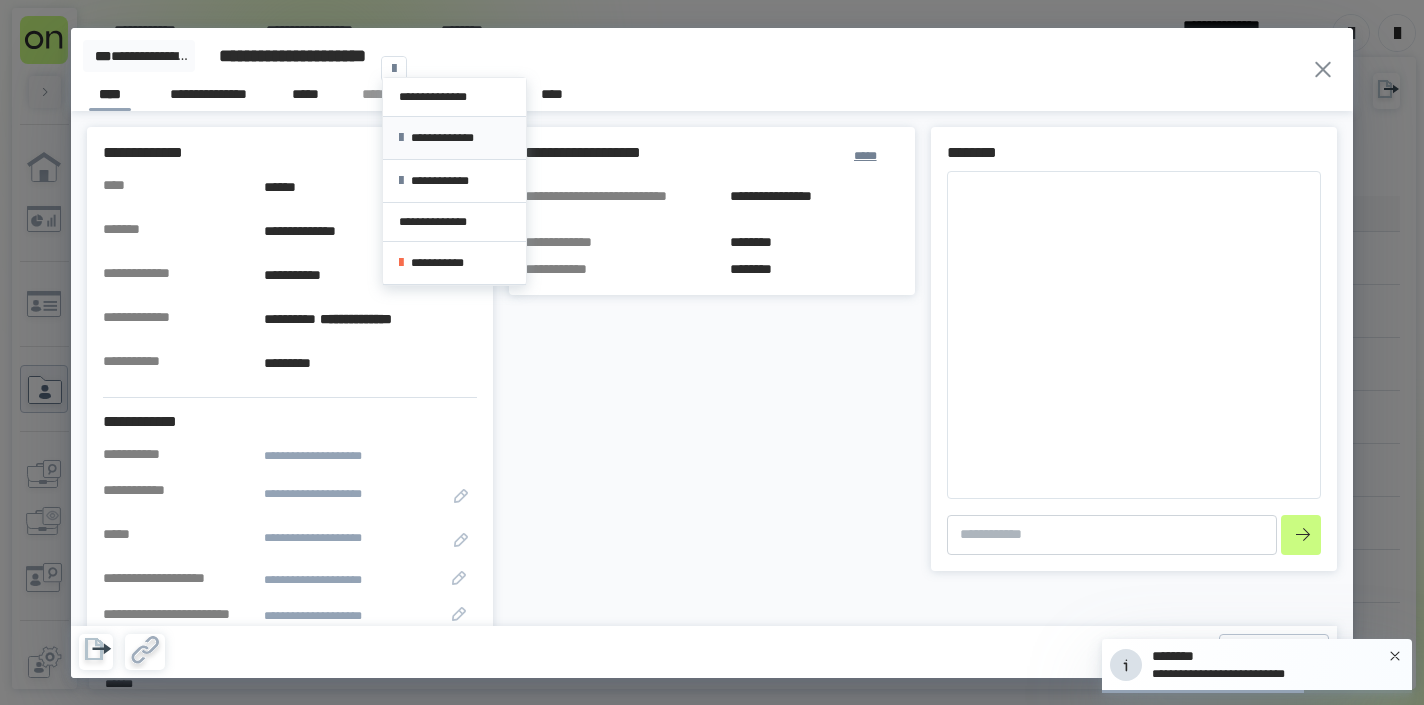 click on "**********" at bounding box center (454, 138) 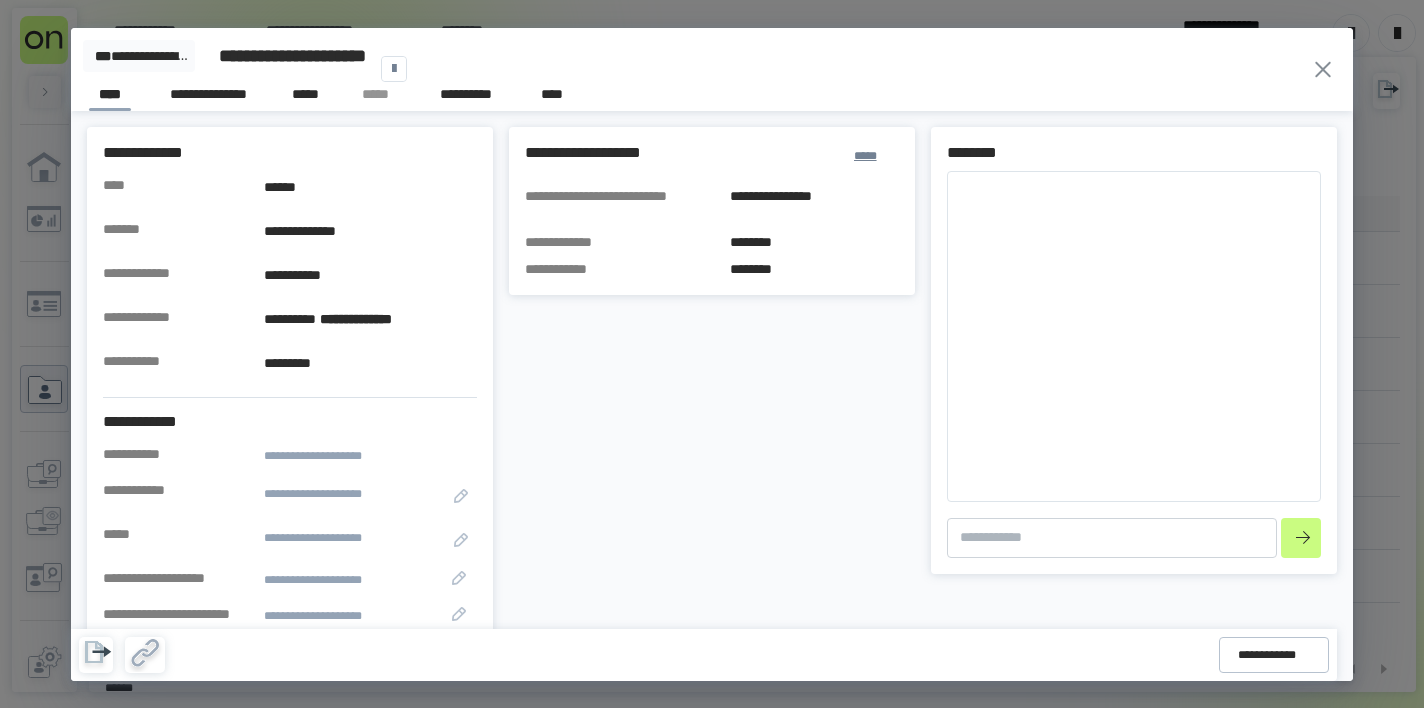 type on "*" 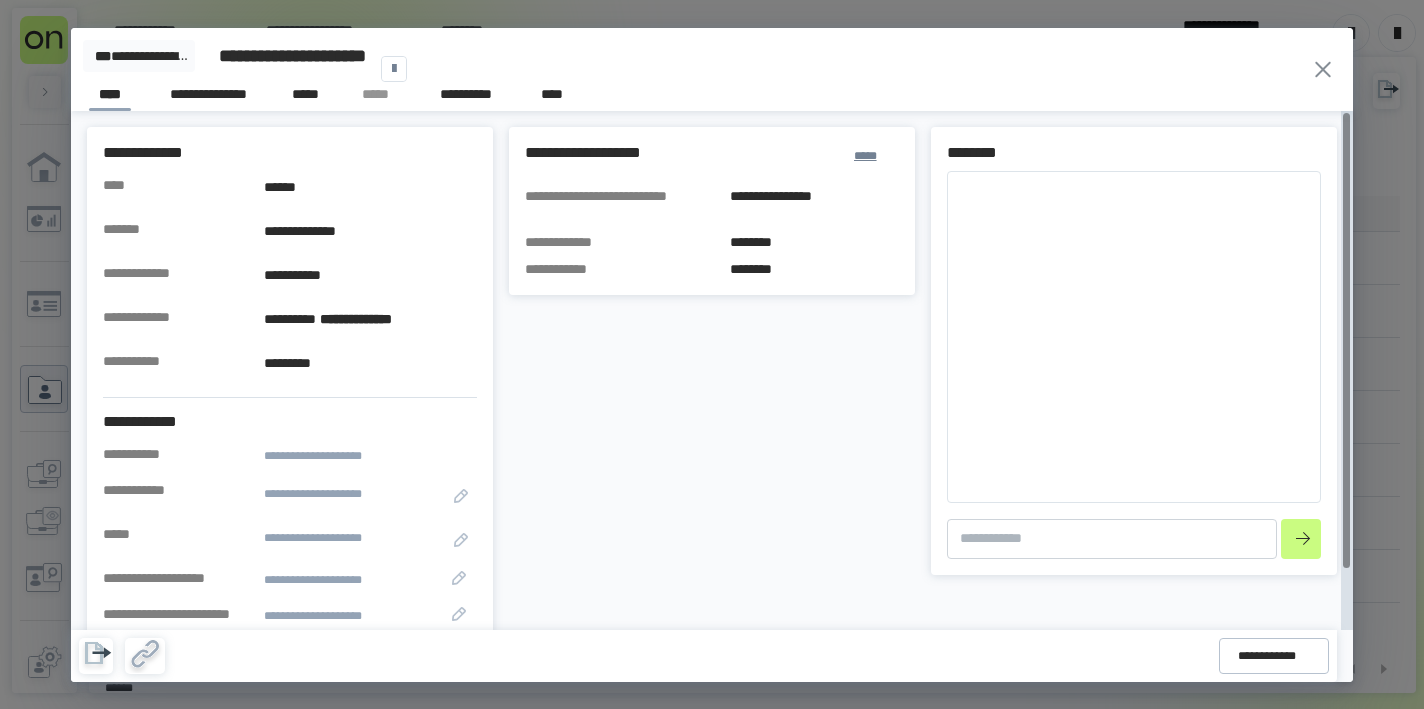 click 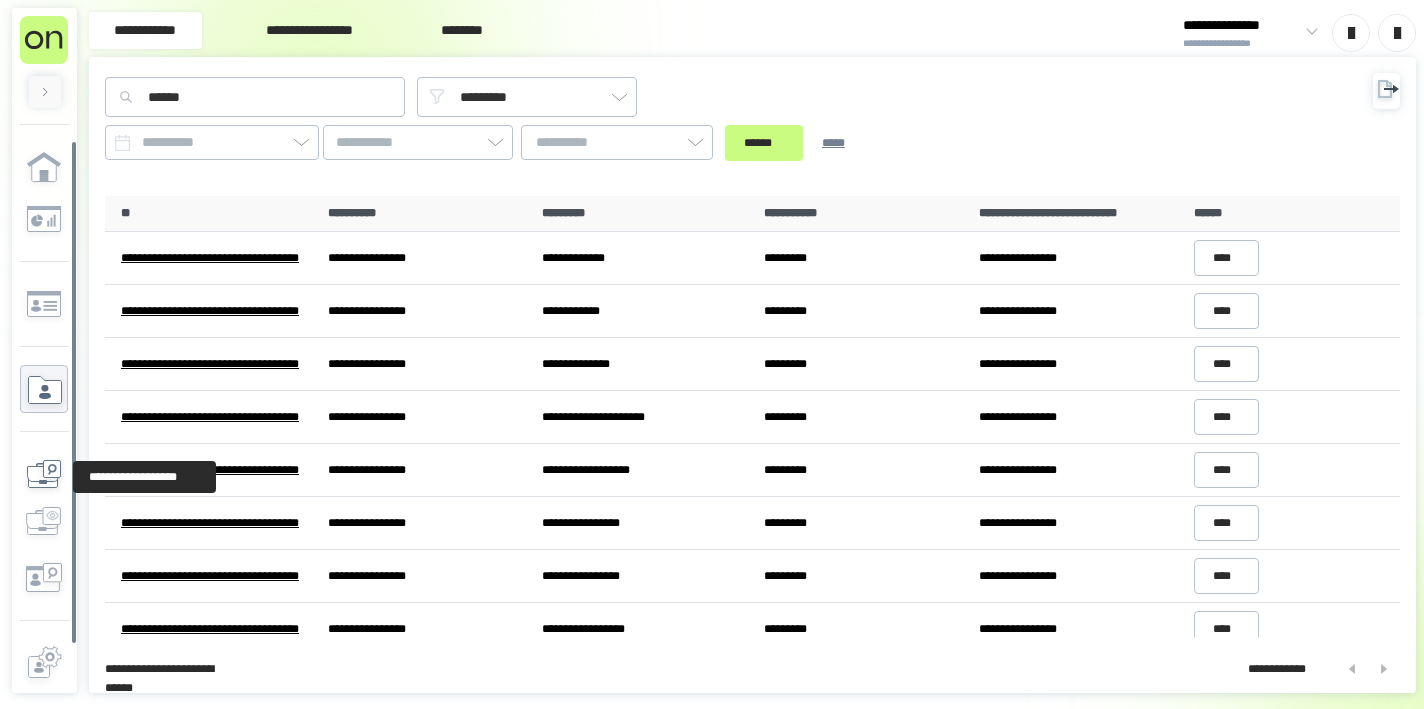 click 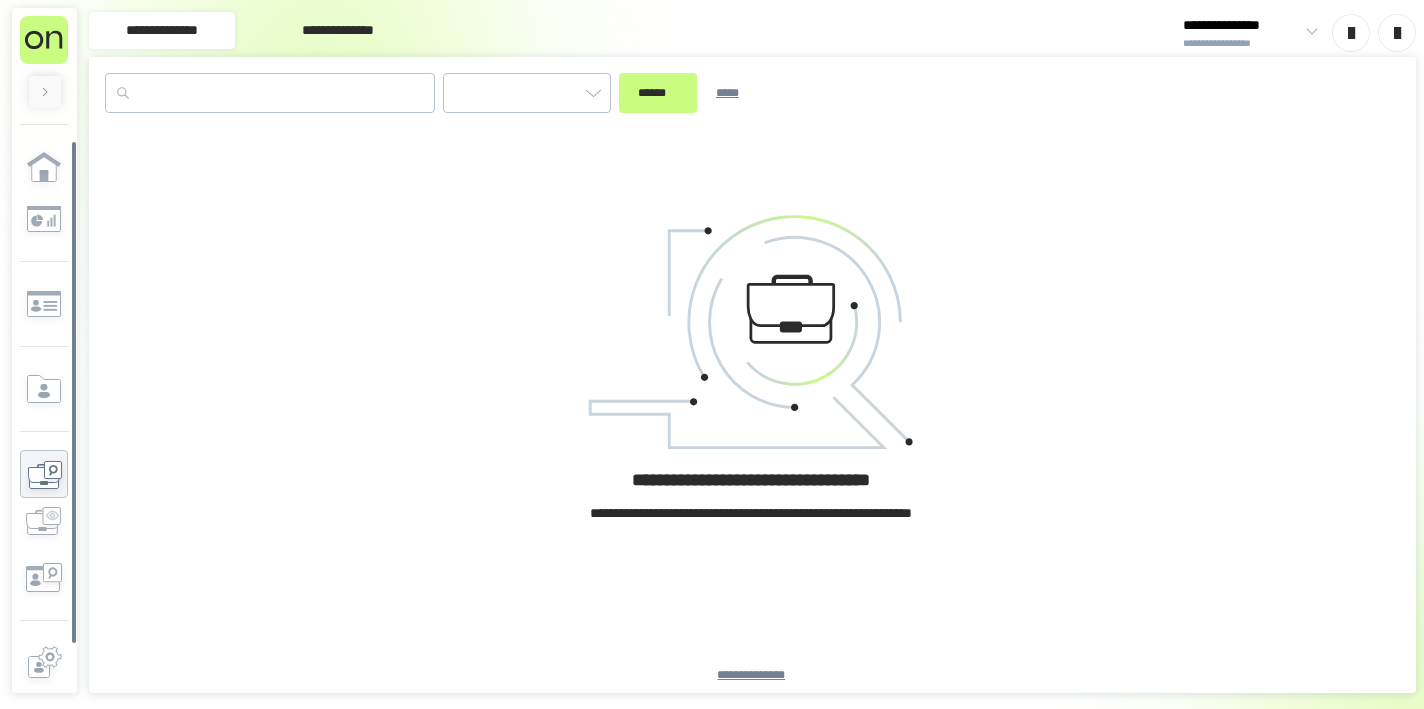 type on "*********" 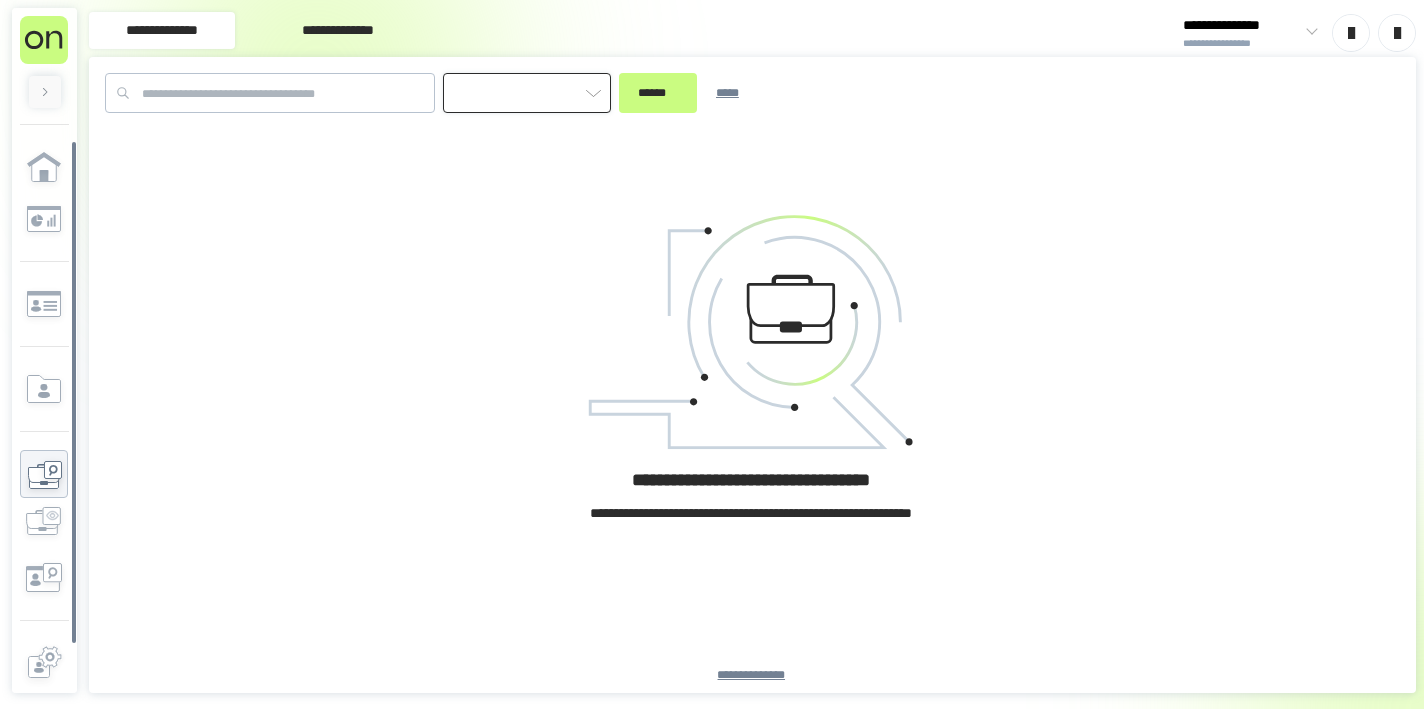 click at bounding box center [527, 93] 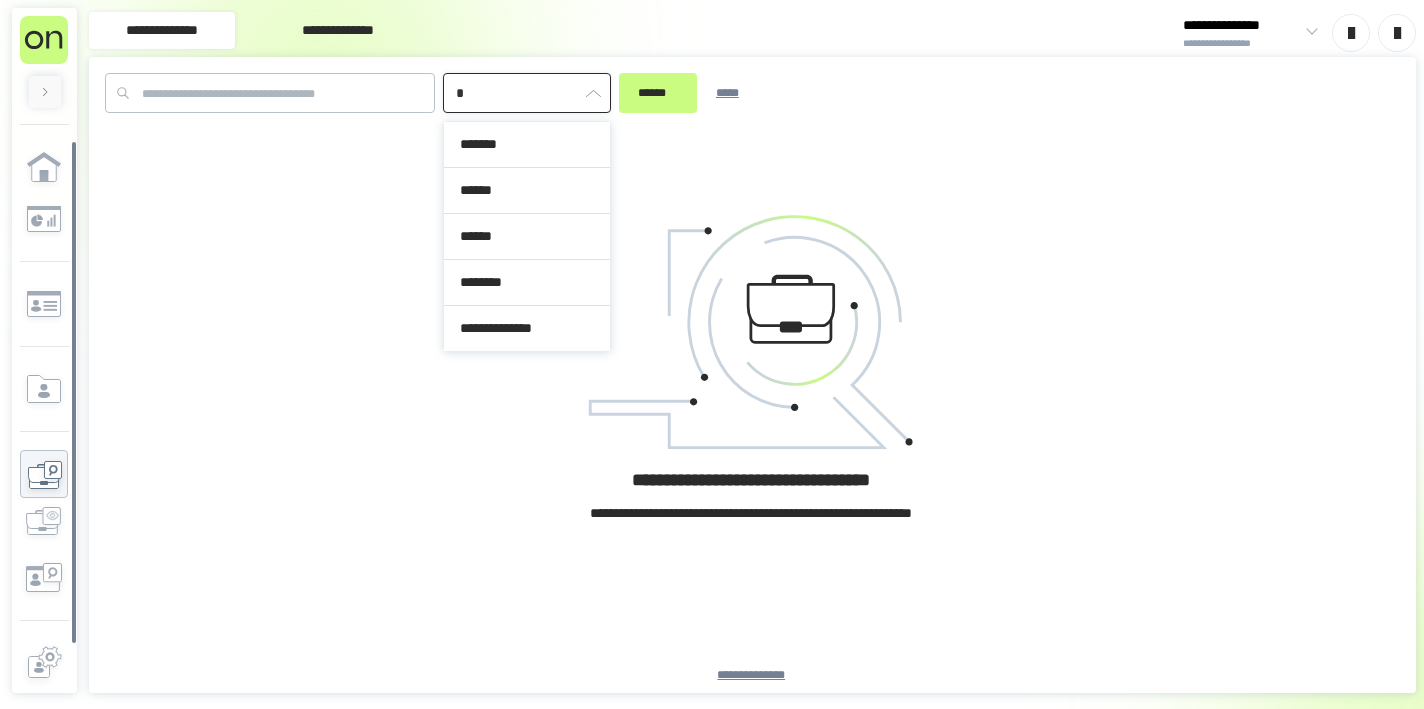 scroll, scrollTop: 0, scrollLeft: 0, axis: both 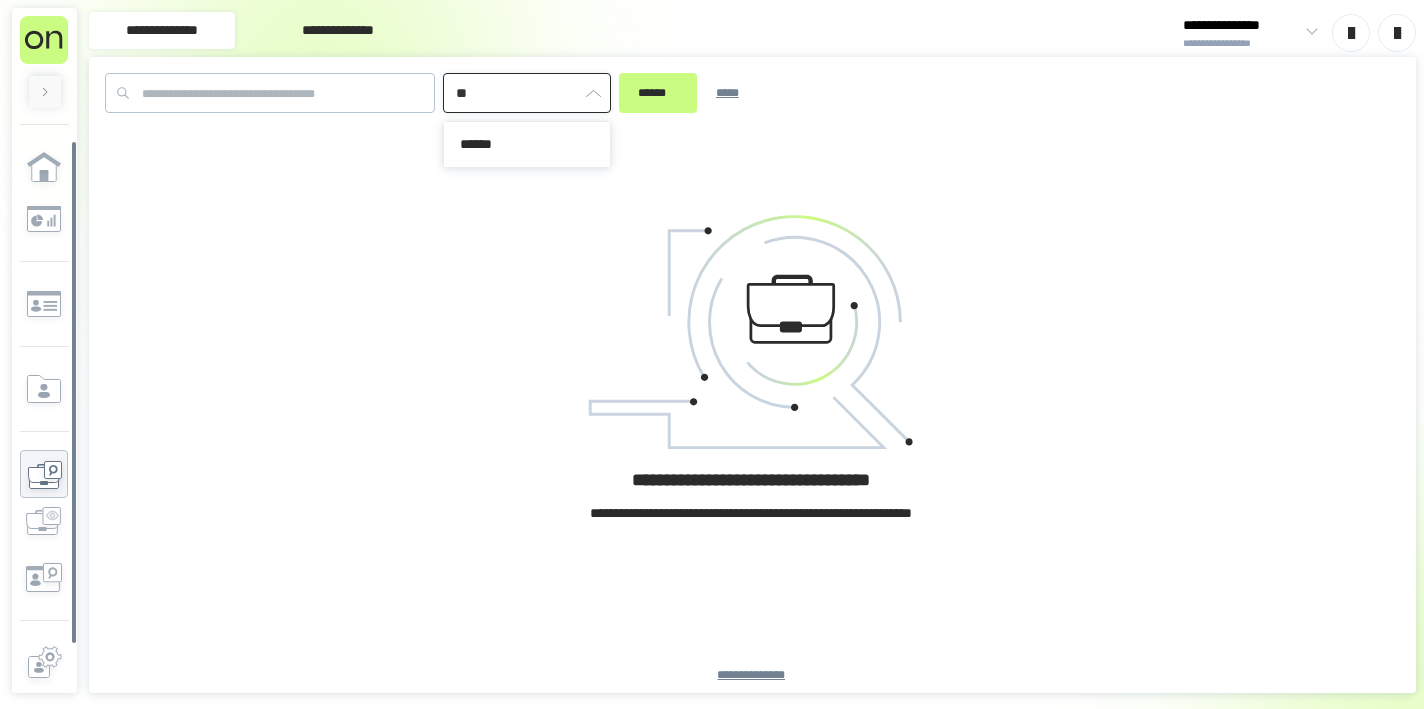 type on "*" 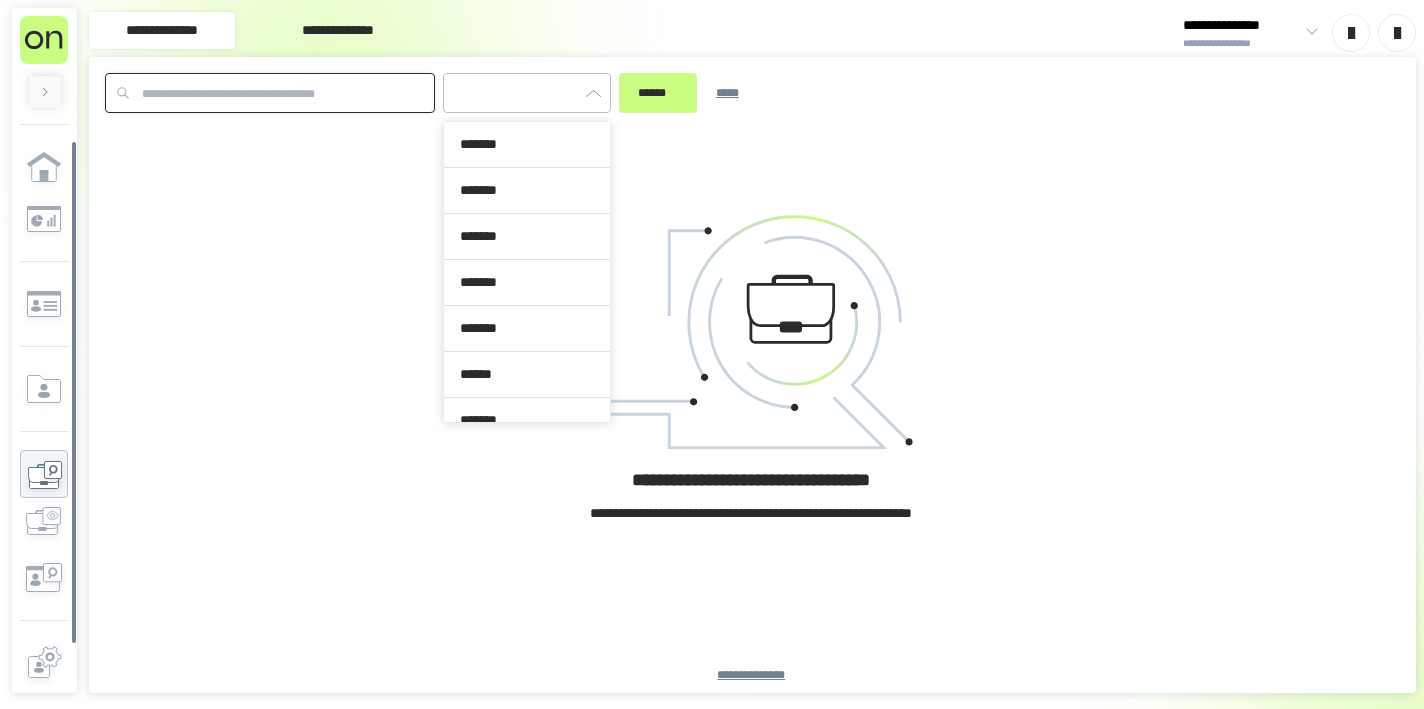 type on "*********" 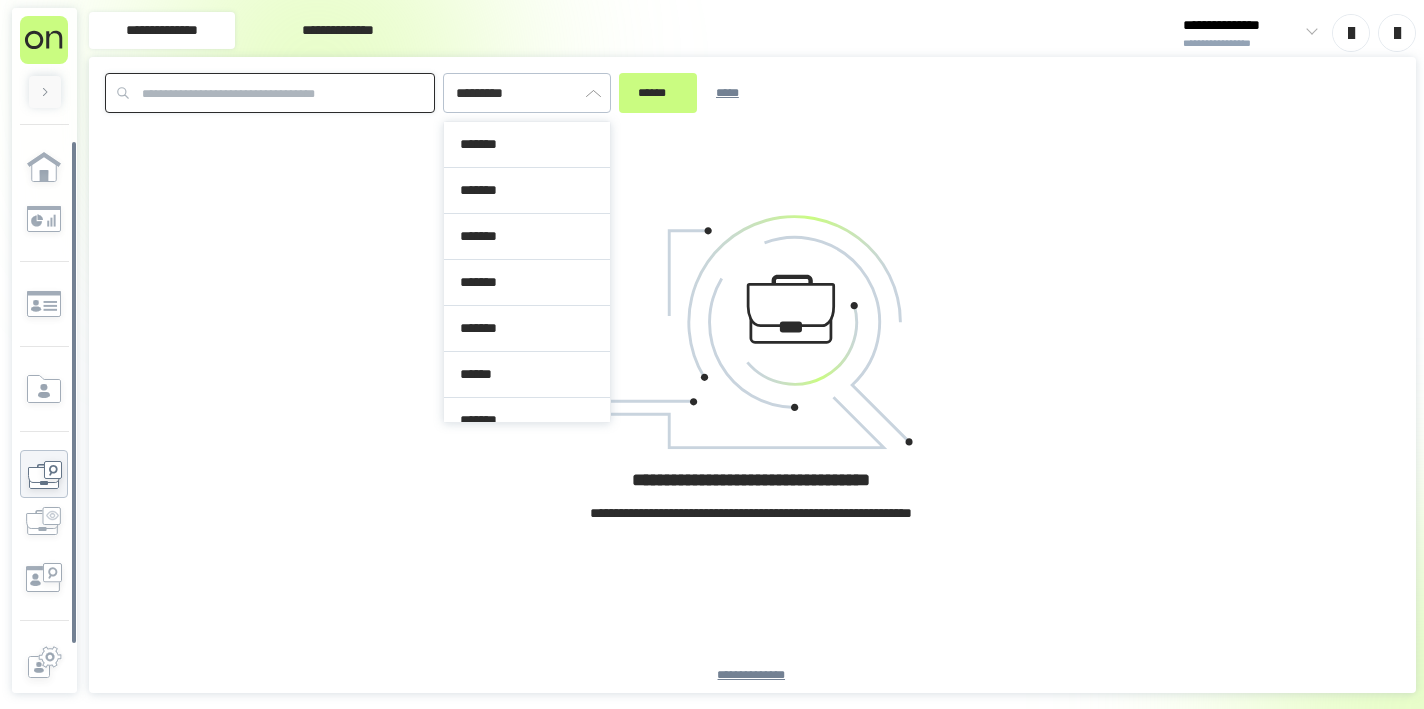 click at bounding box center [270, 93] 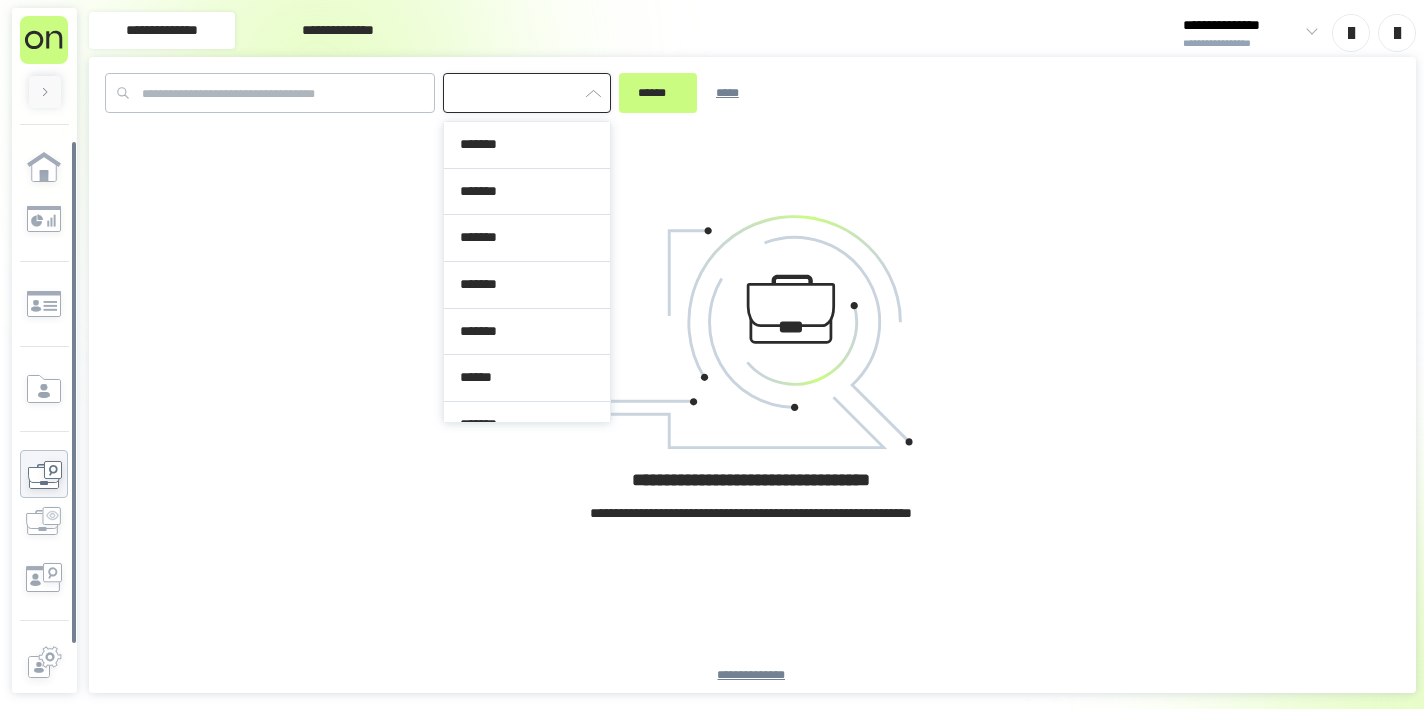 click at bounding box center (527, 93) 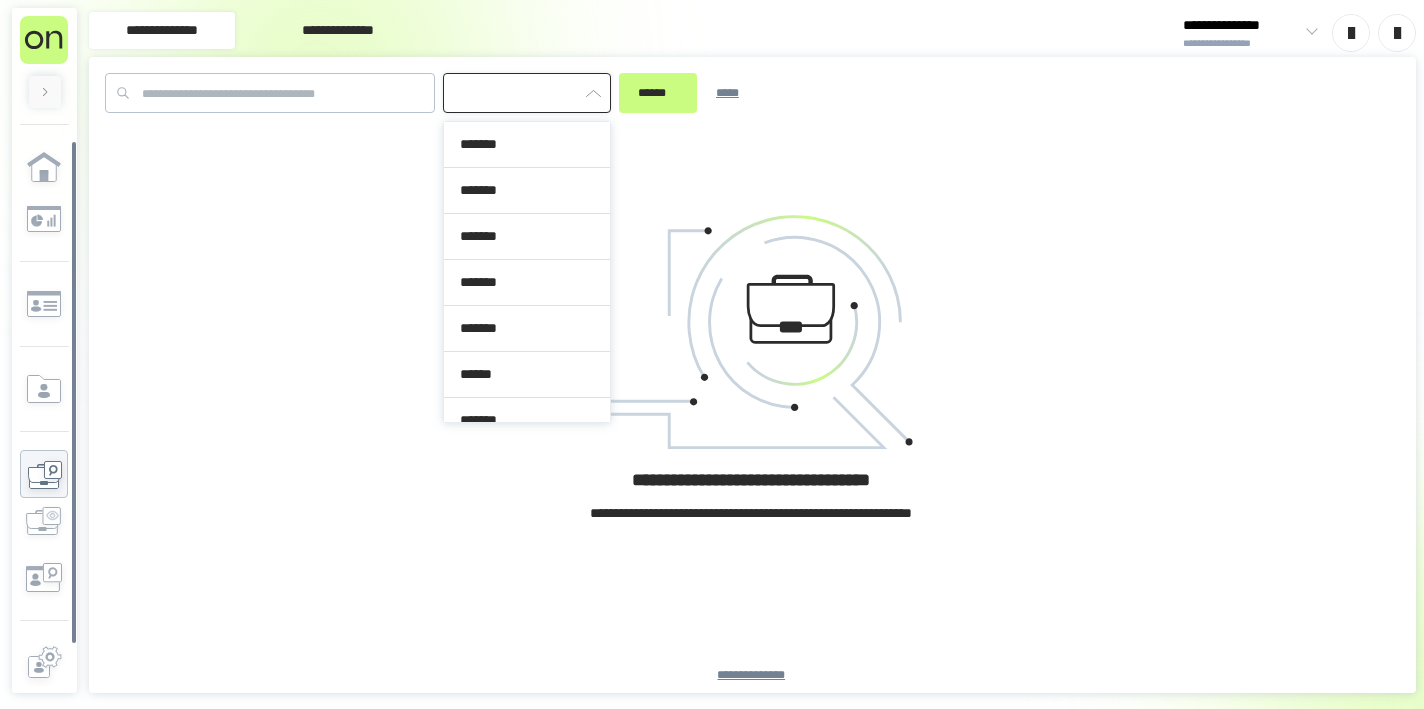 scroll, scrollTop: 303, scrollLeft: 0, axis: vertical 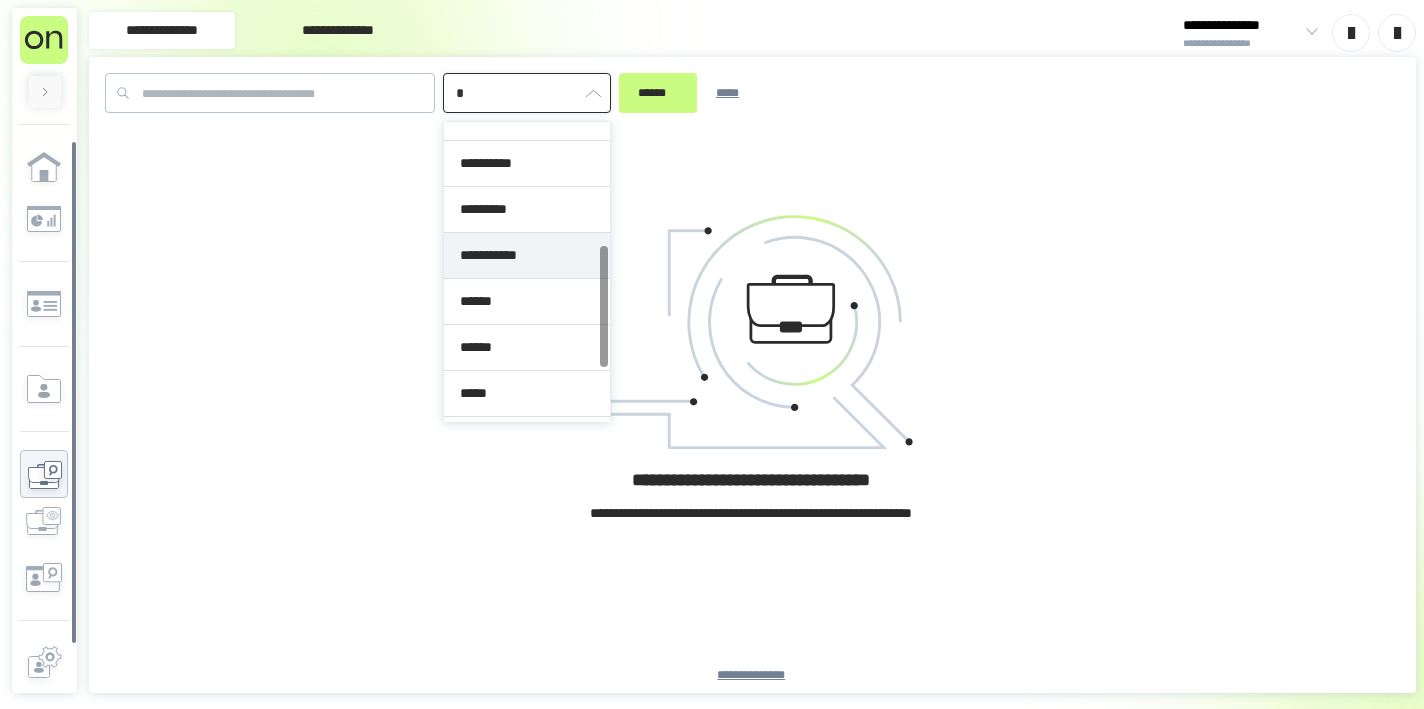 type on "**********" 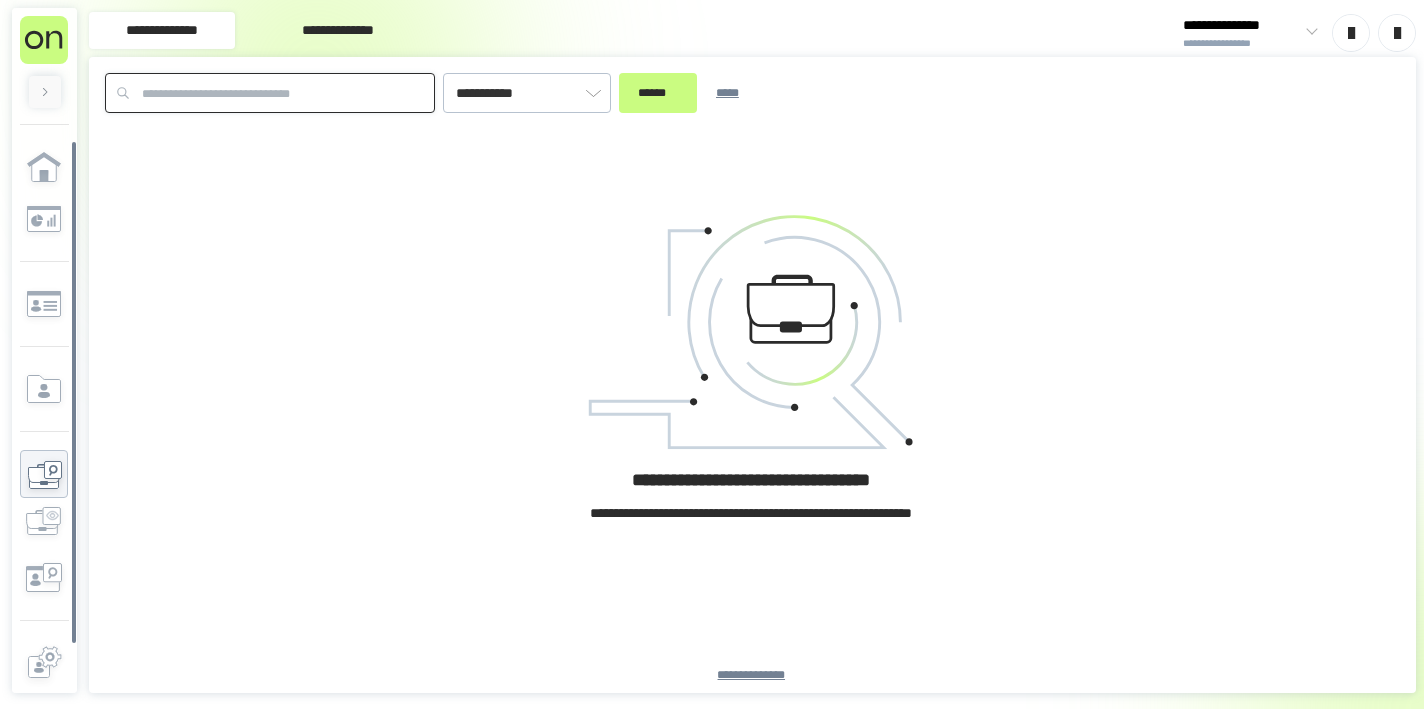 click at bounding box center (270, 93) 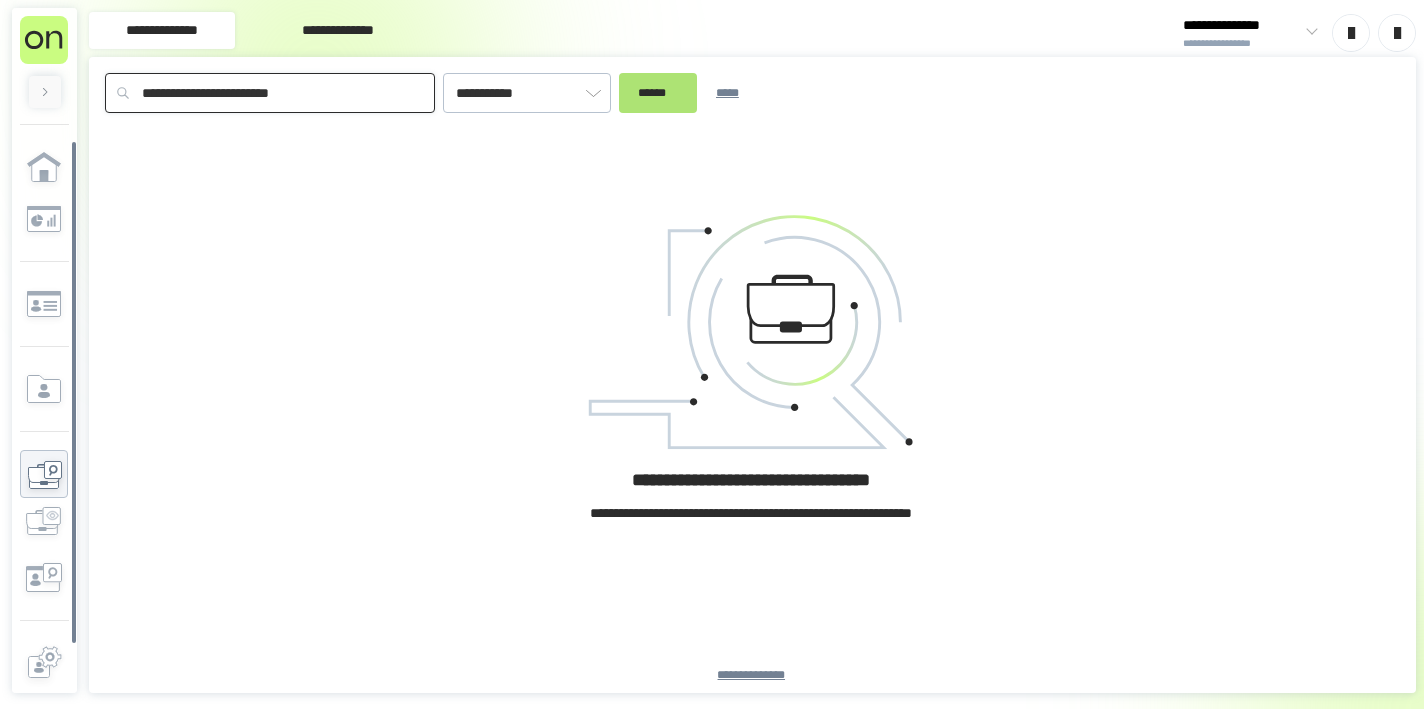type on "**********" 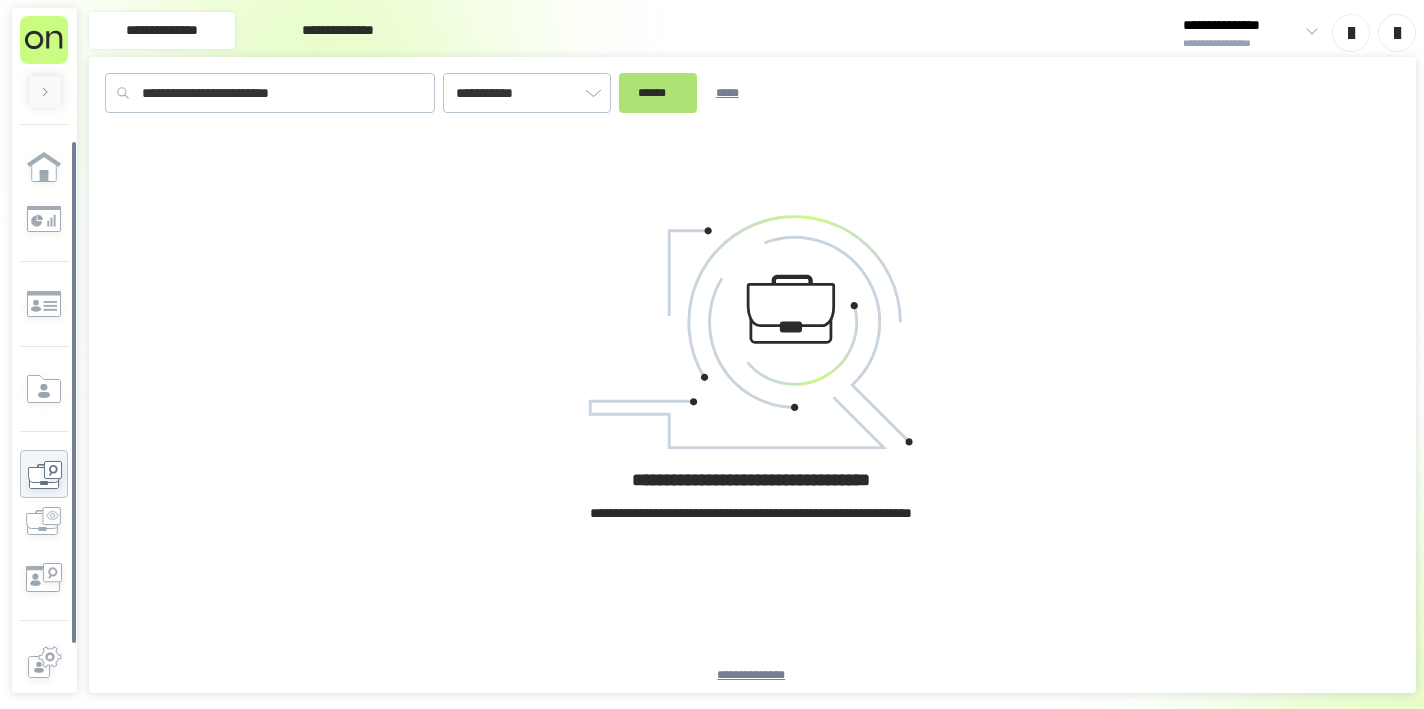 click on "******" at bounding box center (658, 93) 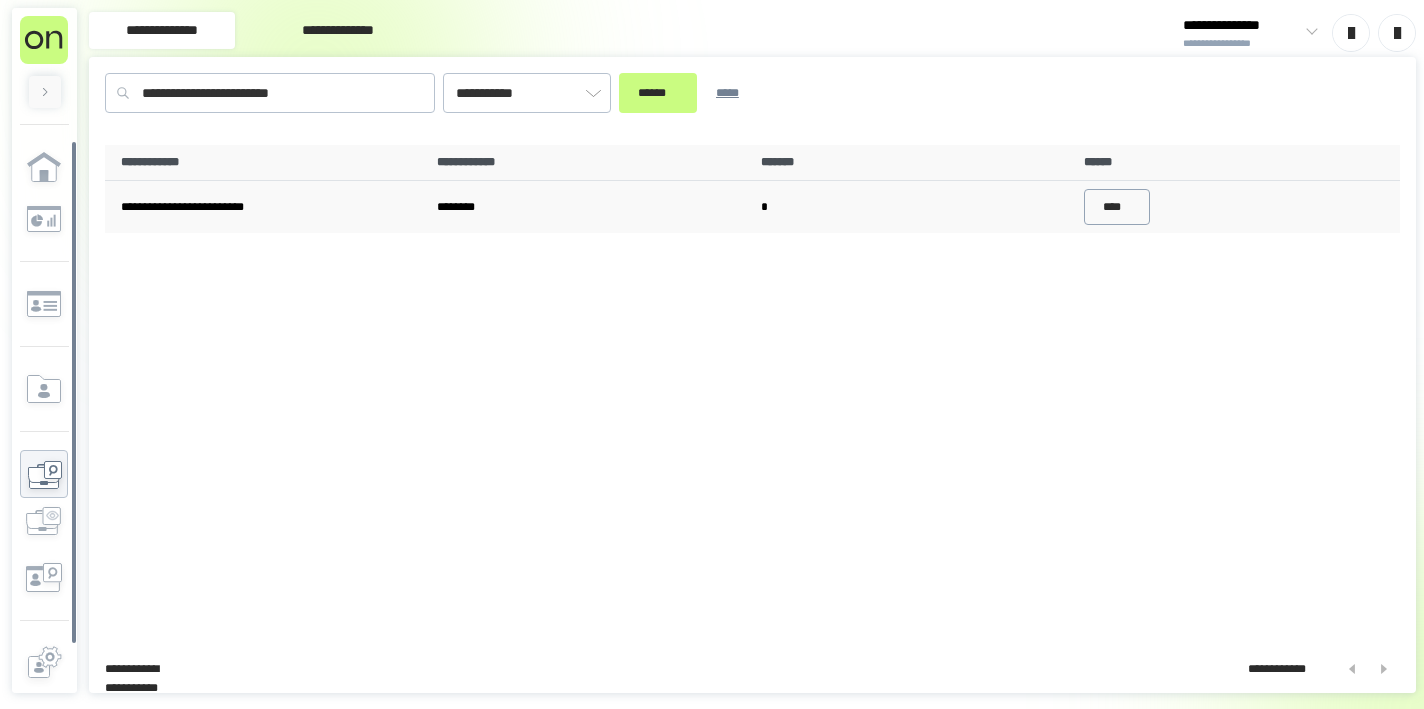 click on "****" at bounding box center [1117, 207] 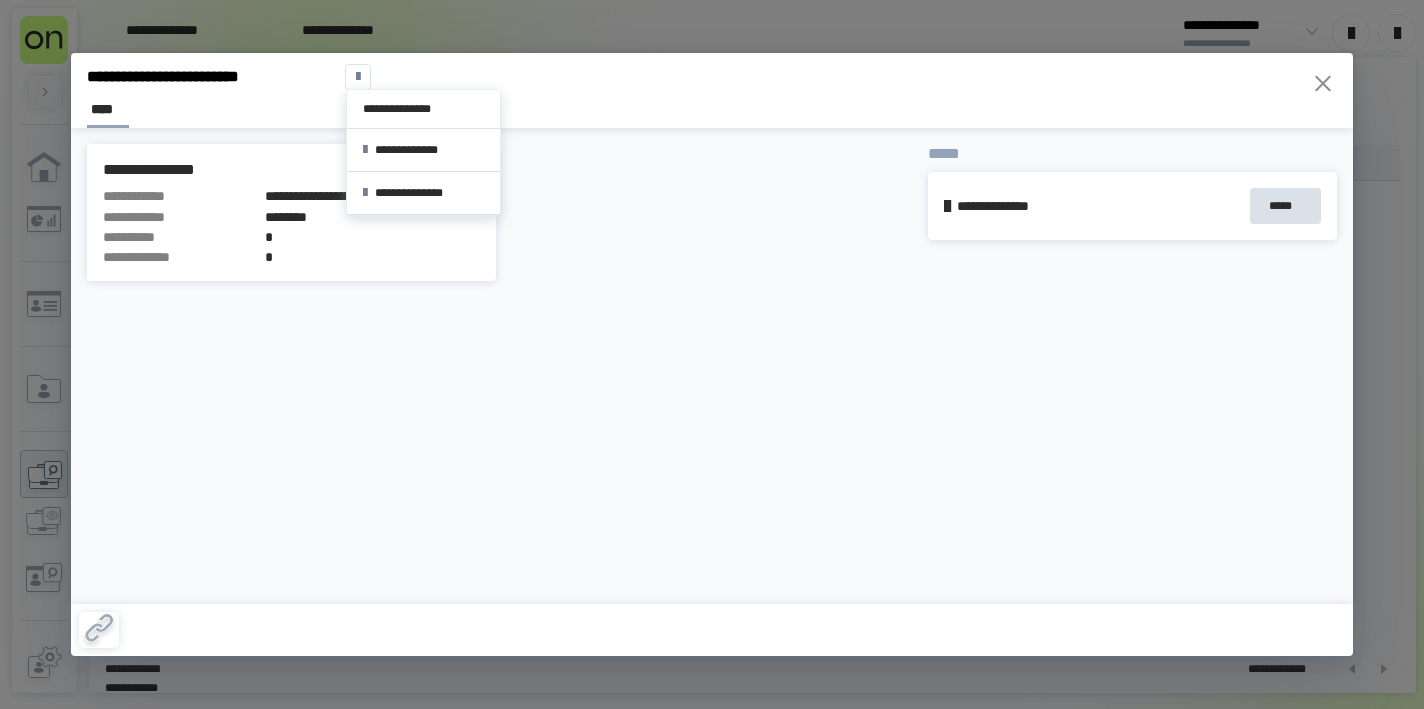 click at bounding box center [358, 77] 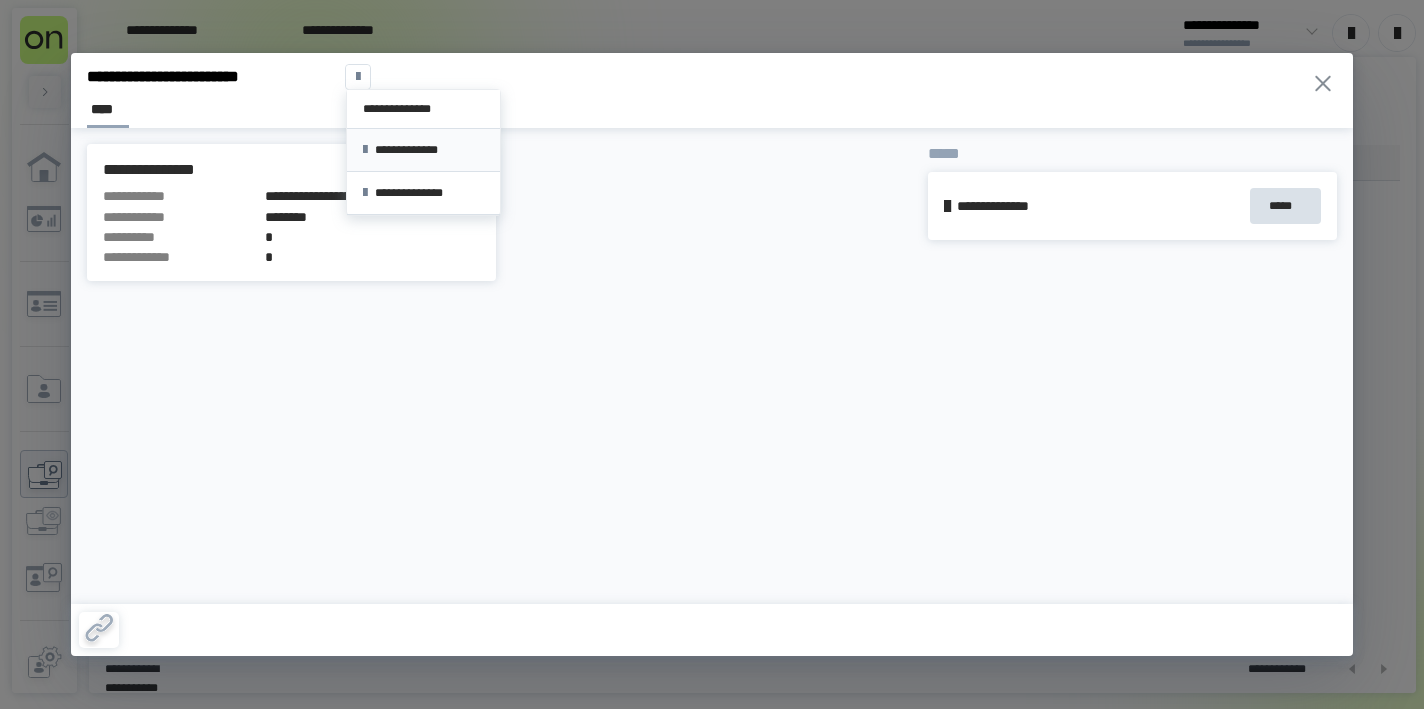 click on "**********" at bounding box center [423, 150] 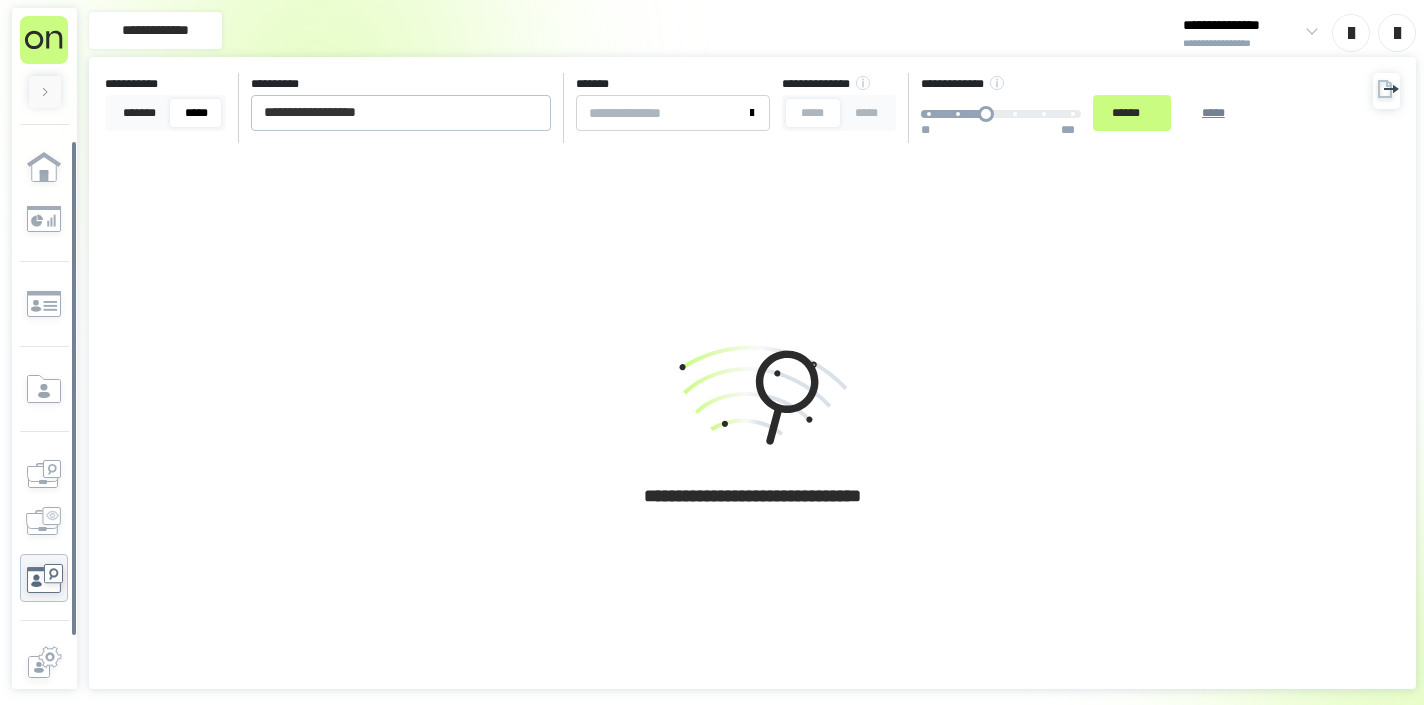 scroll, scrollTop: 0, scrollLeft: 0, axis: both 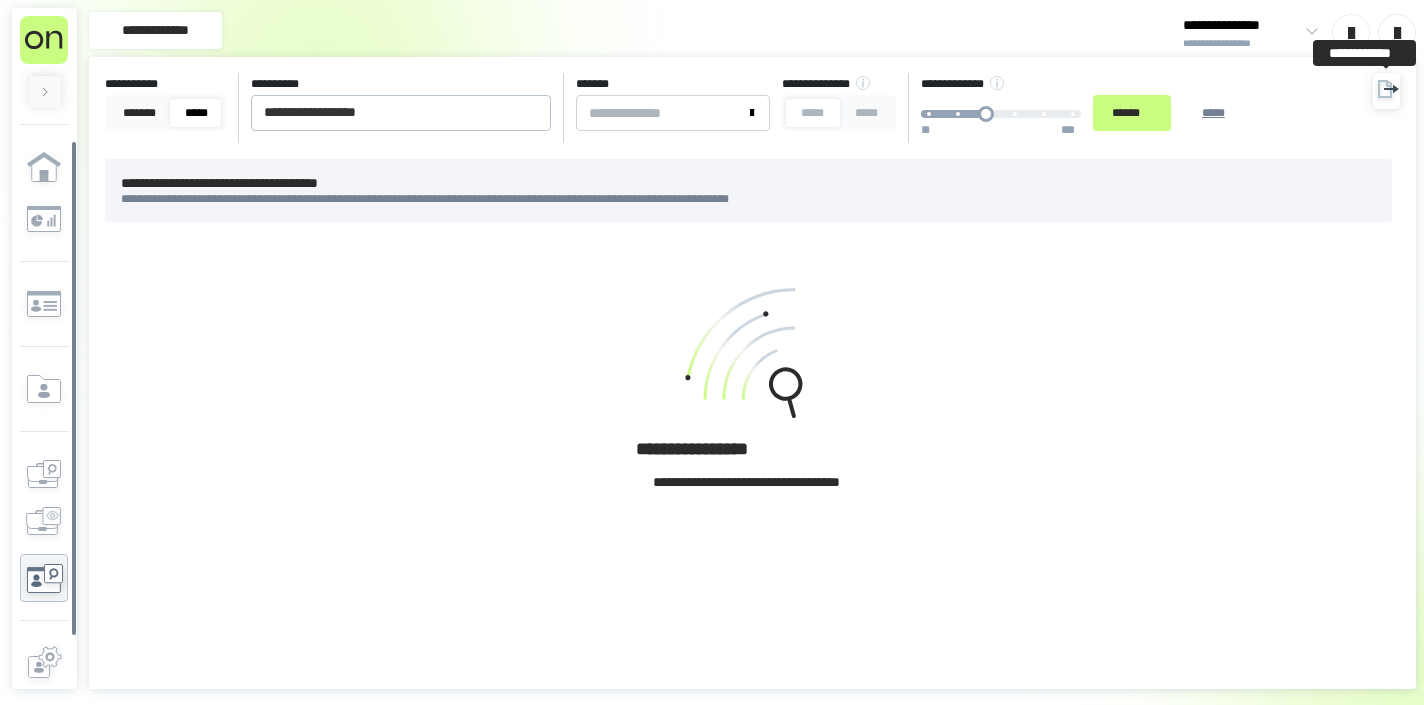 click 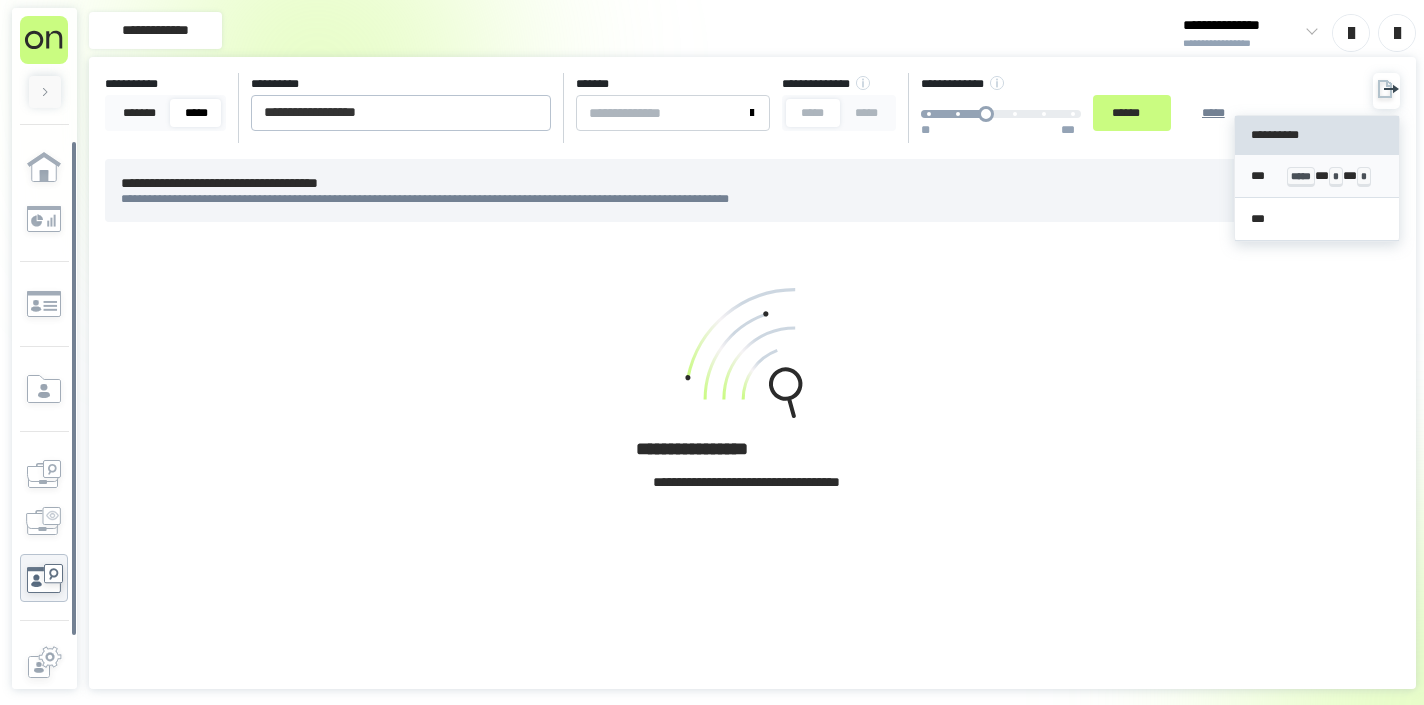 click on "*** ***** * * *   *" at bounding box center (1317, 176) 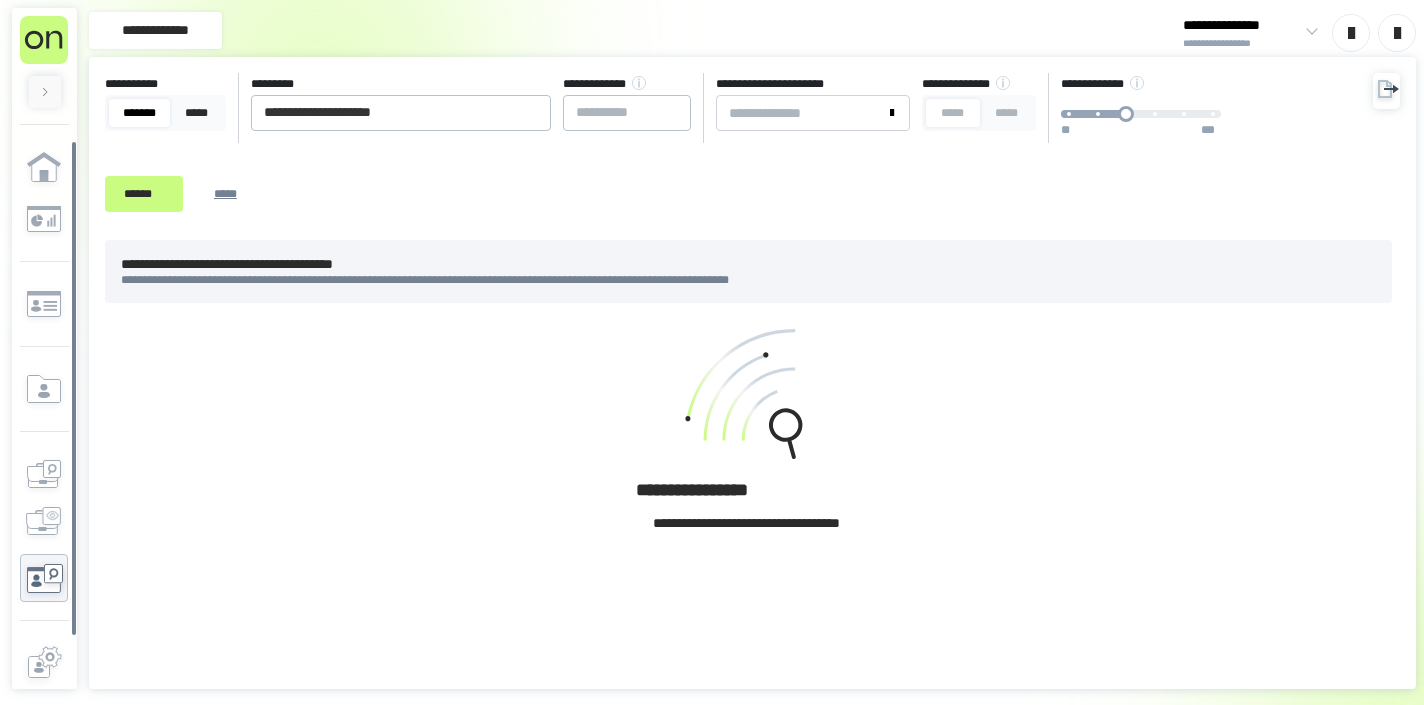 scroll, scrollTop: 0, scrollLeft: 0, axis: both 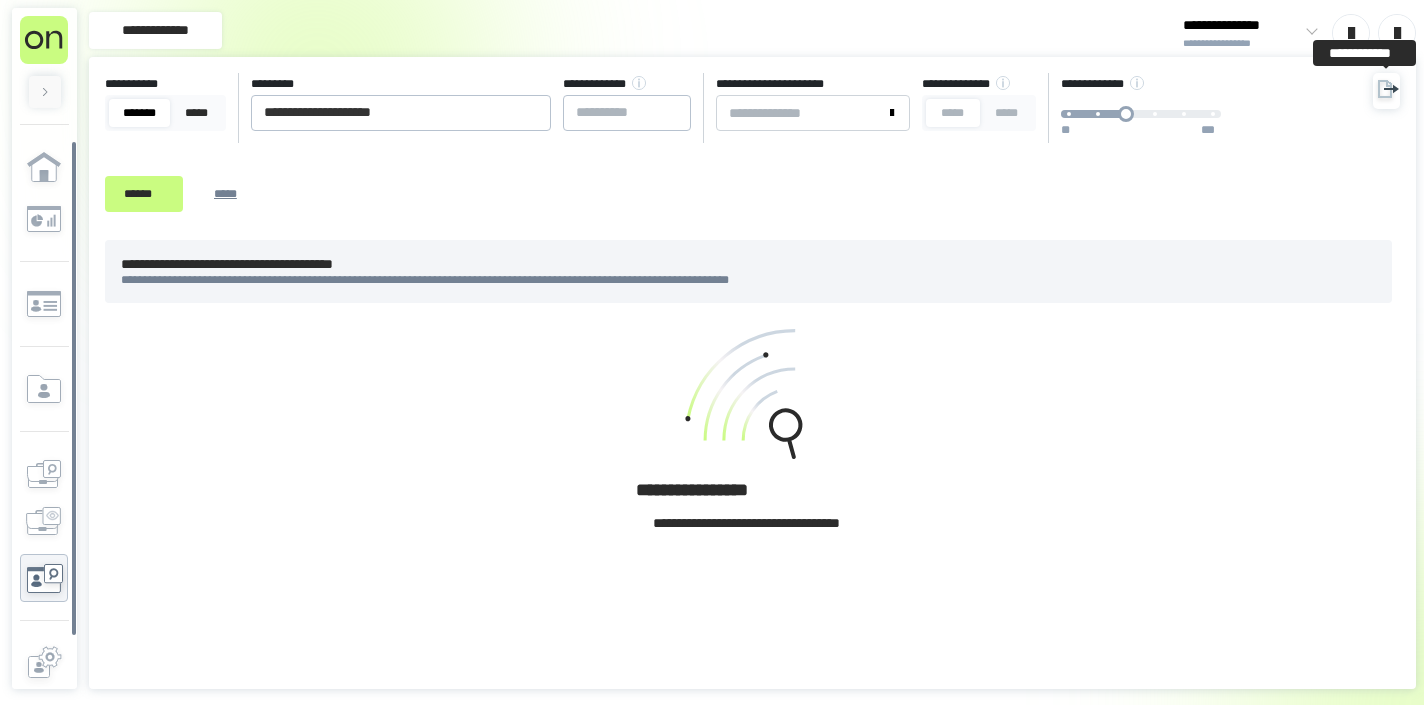 click 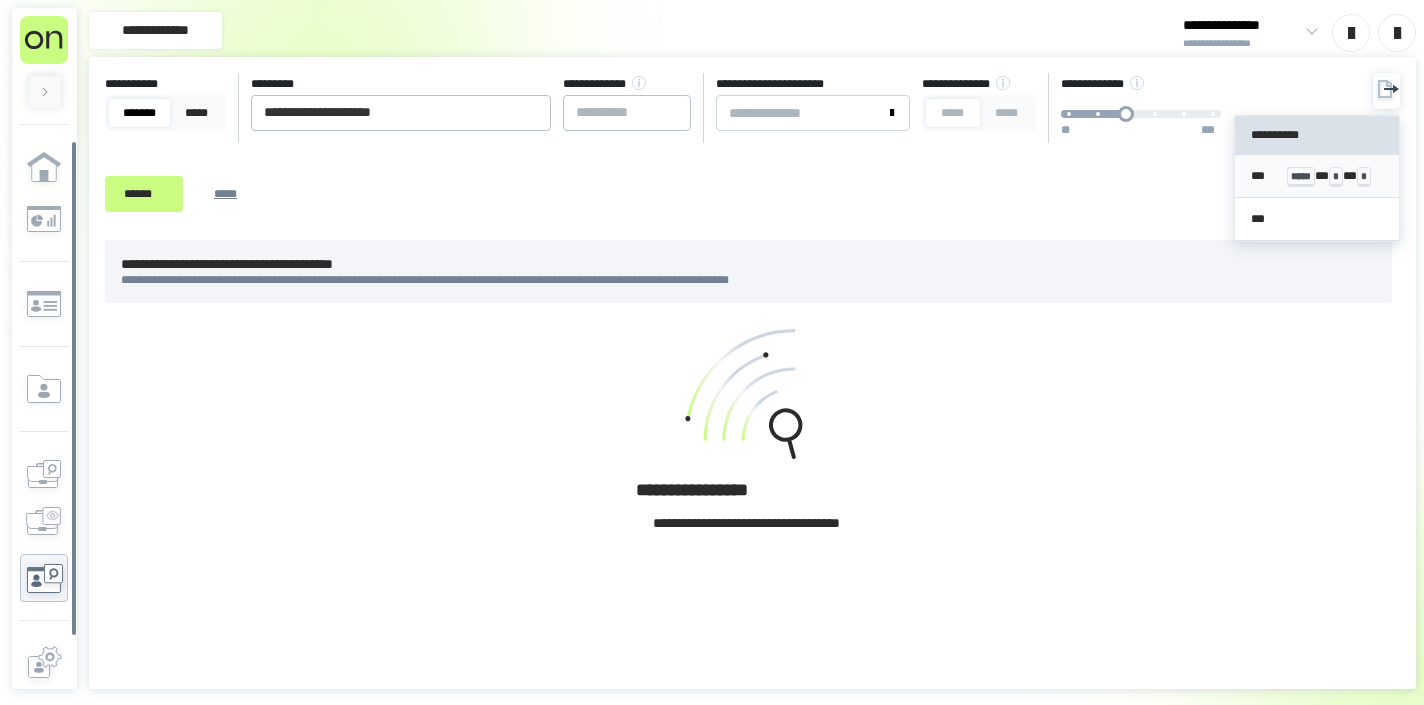 click on "*** ***** * * *   *" at bounding box center [1317, 176] 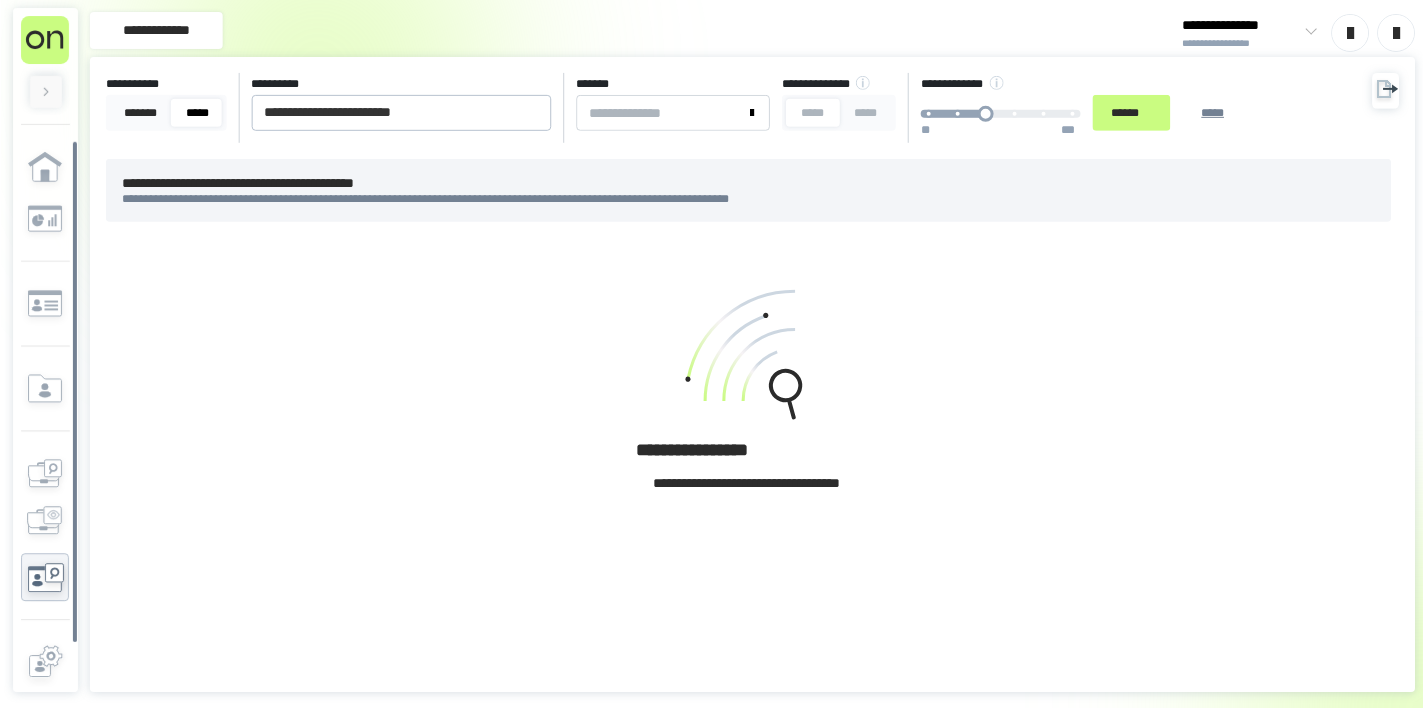 scroll, scrollTop: 0, scrollLeft: 0, axis: both 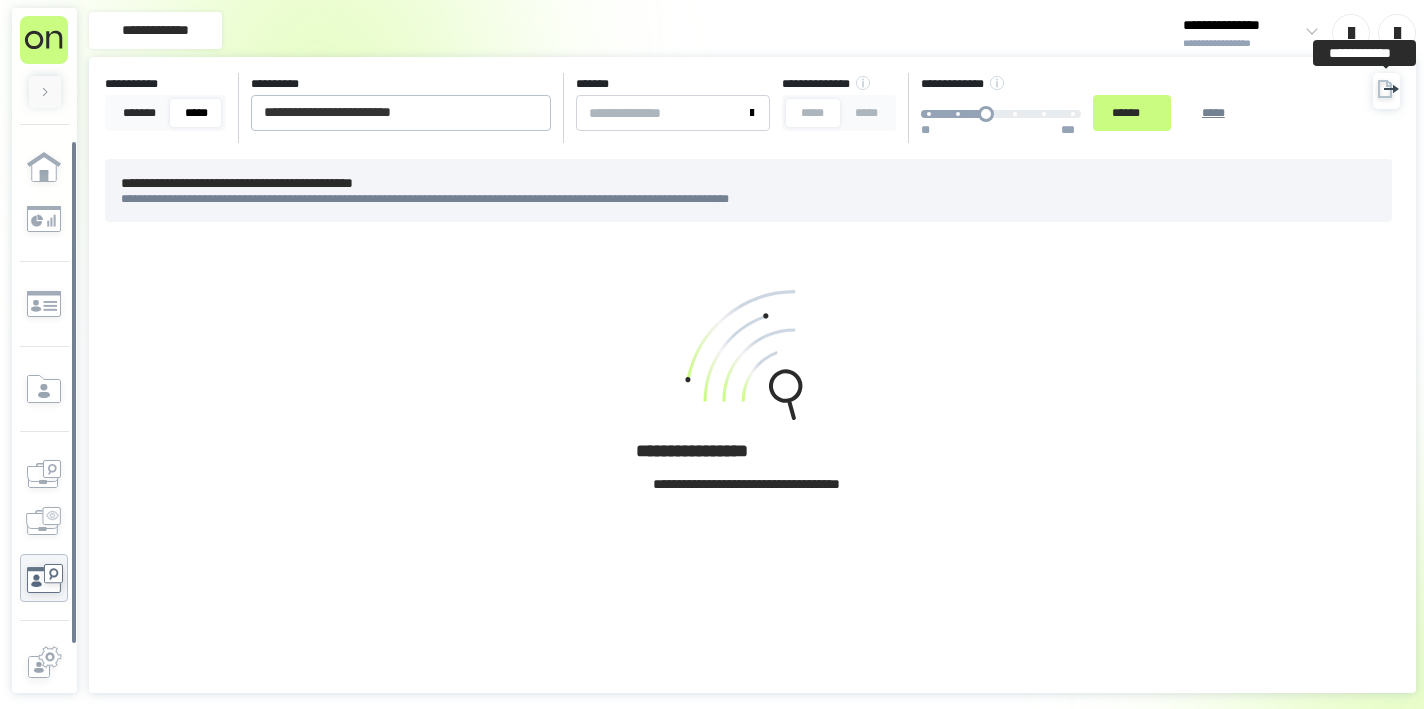 click 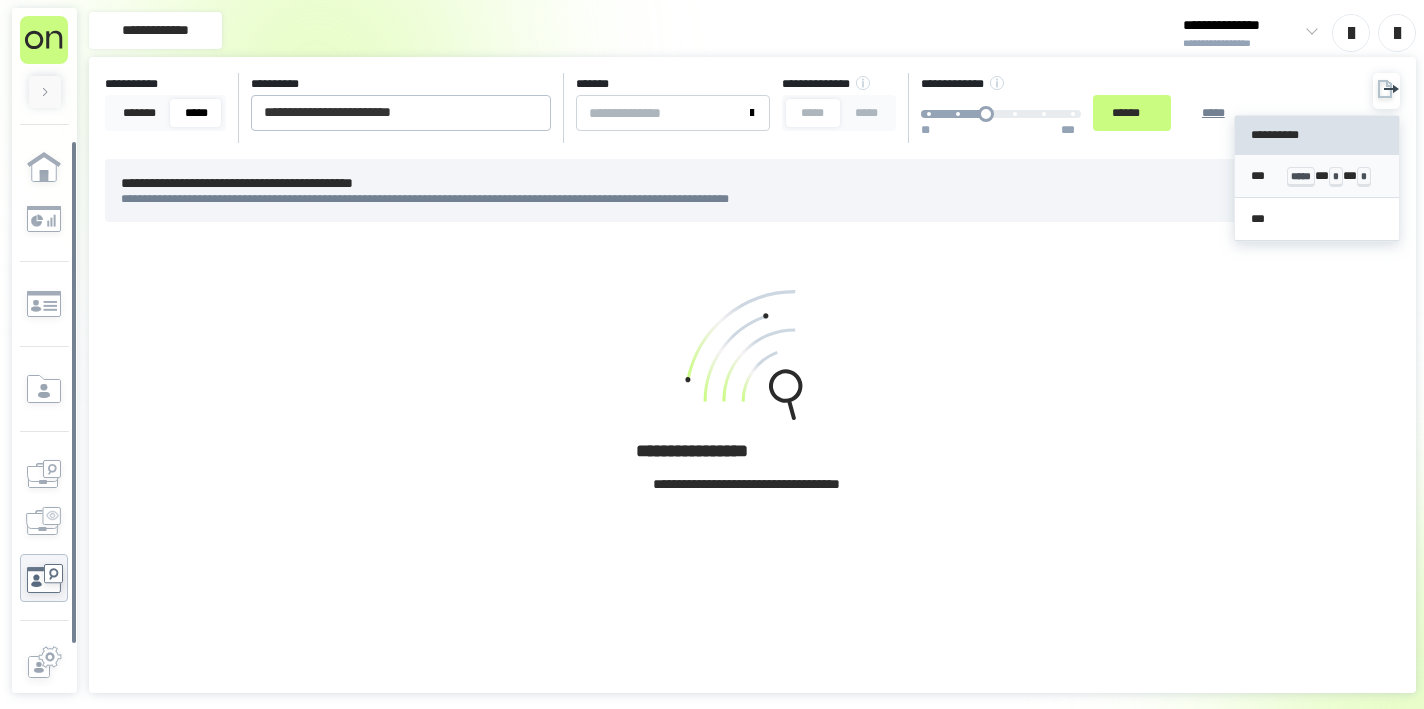 click on "*** ***** * * *   *" at bounding box center [1317, 176] 